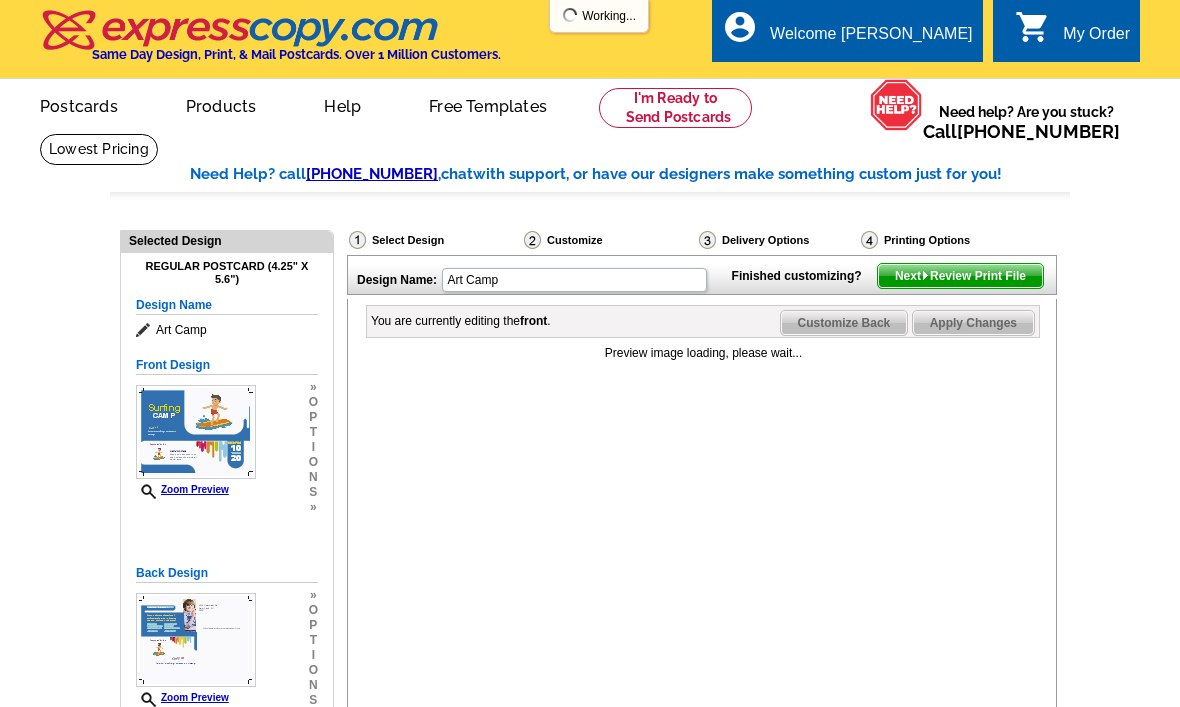 scroll, scrollTop: 0, scrollLeft: 0, axis: both 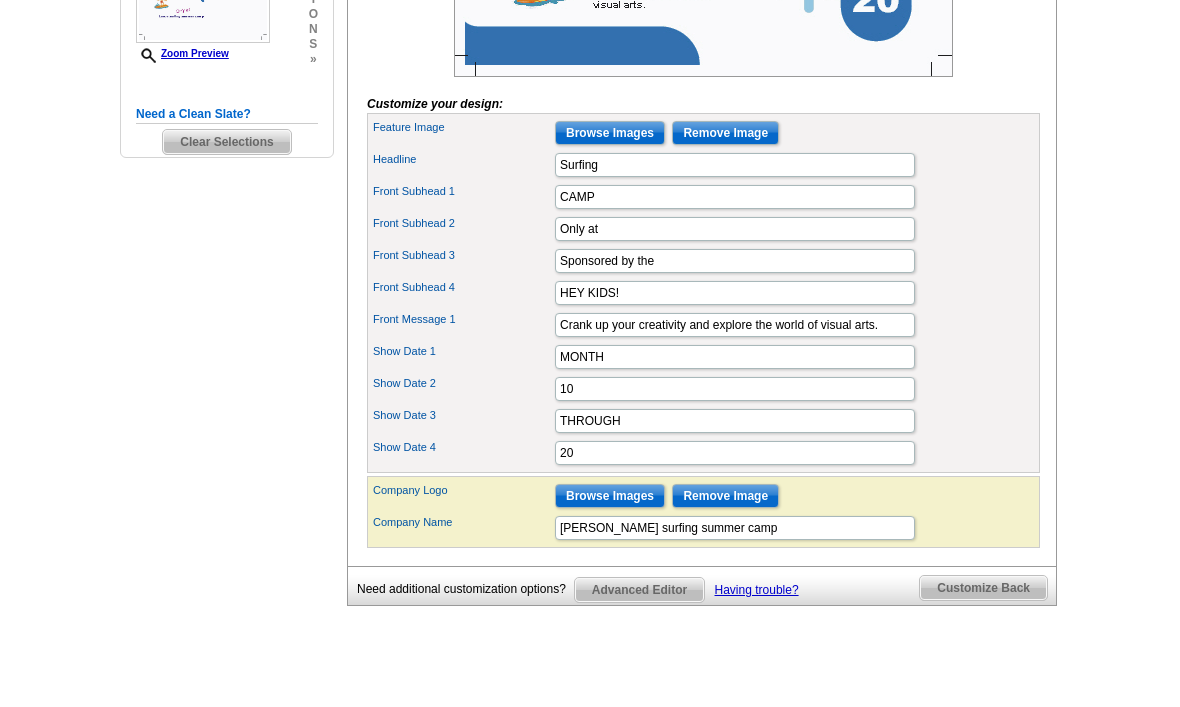 click on "Browse Images" at bounding box center (610, 497) 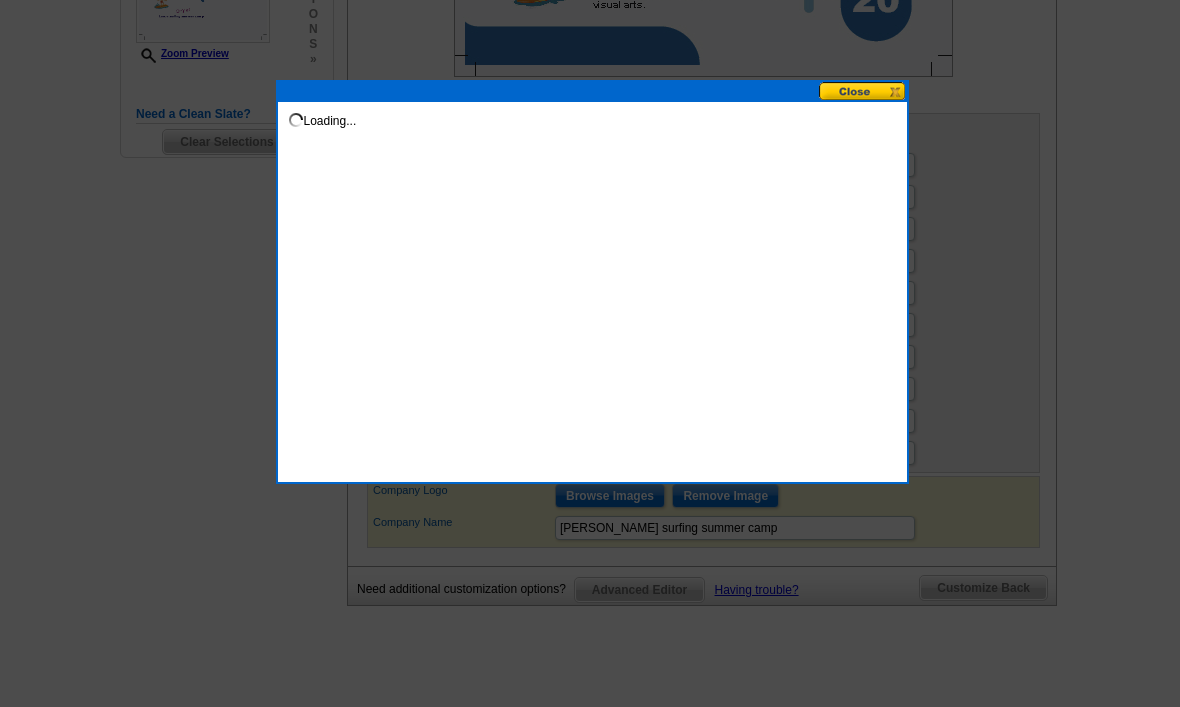 scroll, scrollTop: 656, scrollLeft: 0, axis: vertical 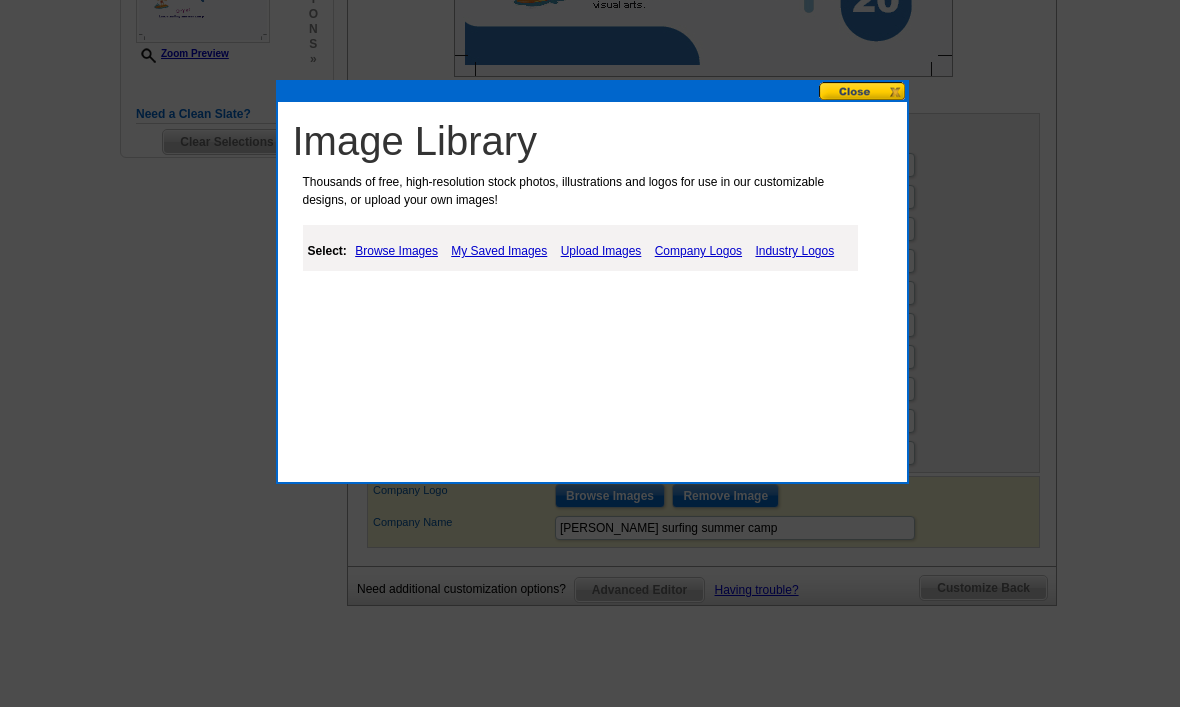 click at bounding box center [863, 91] 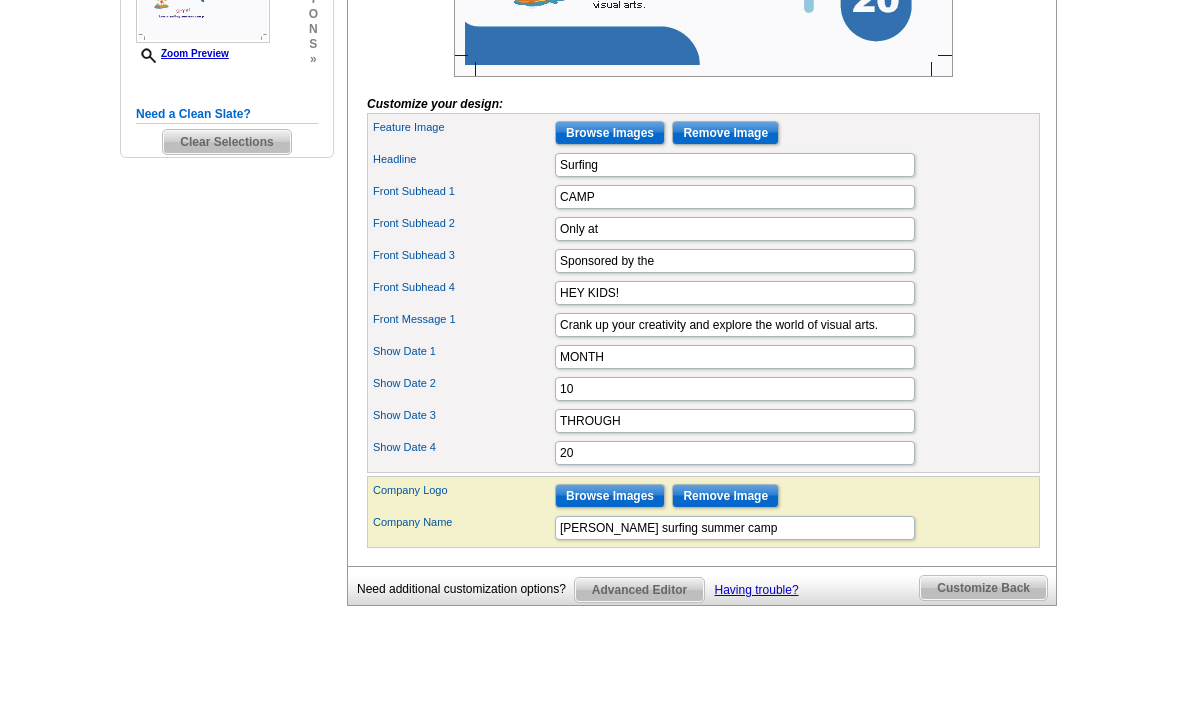 click on "Feature Image
Browse Images
Remove Image" at bounding box center [703, 133] 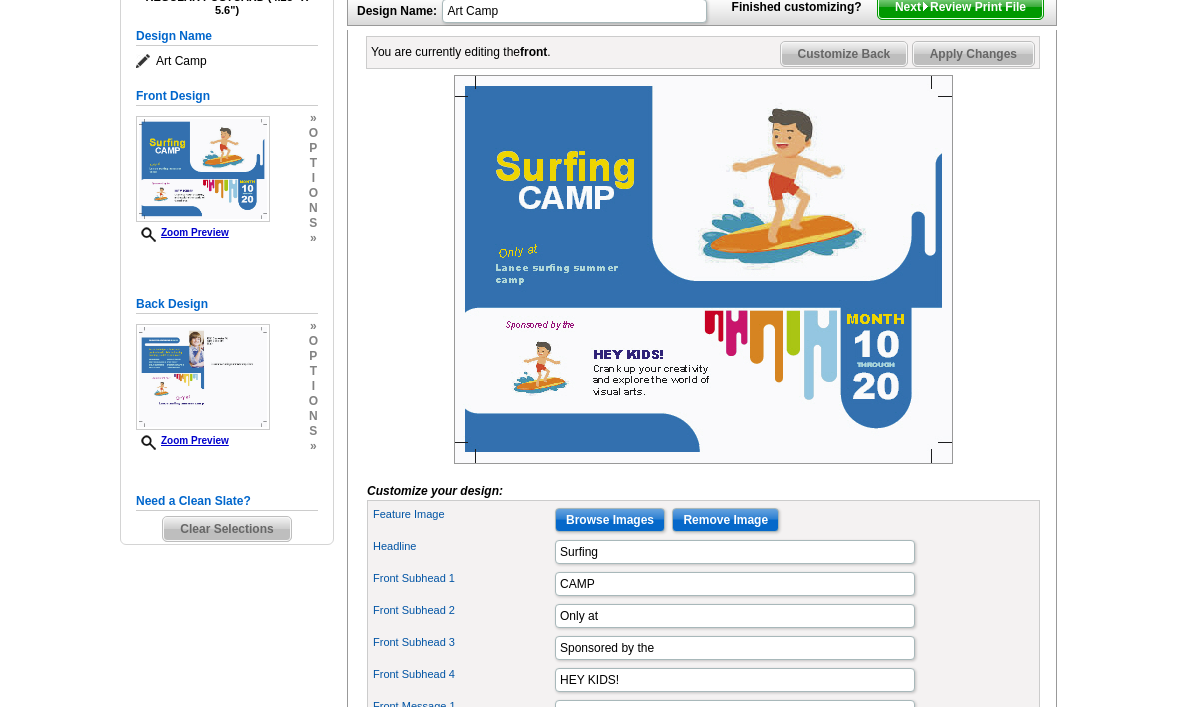 click on "Customize Back" at bounding box center [844, 55] 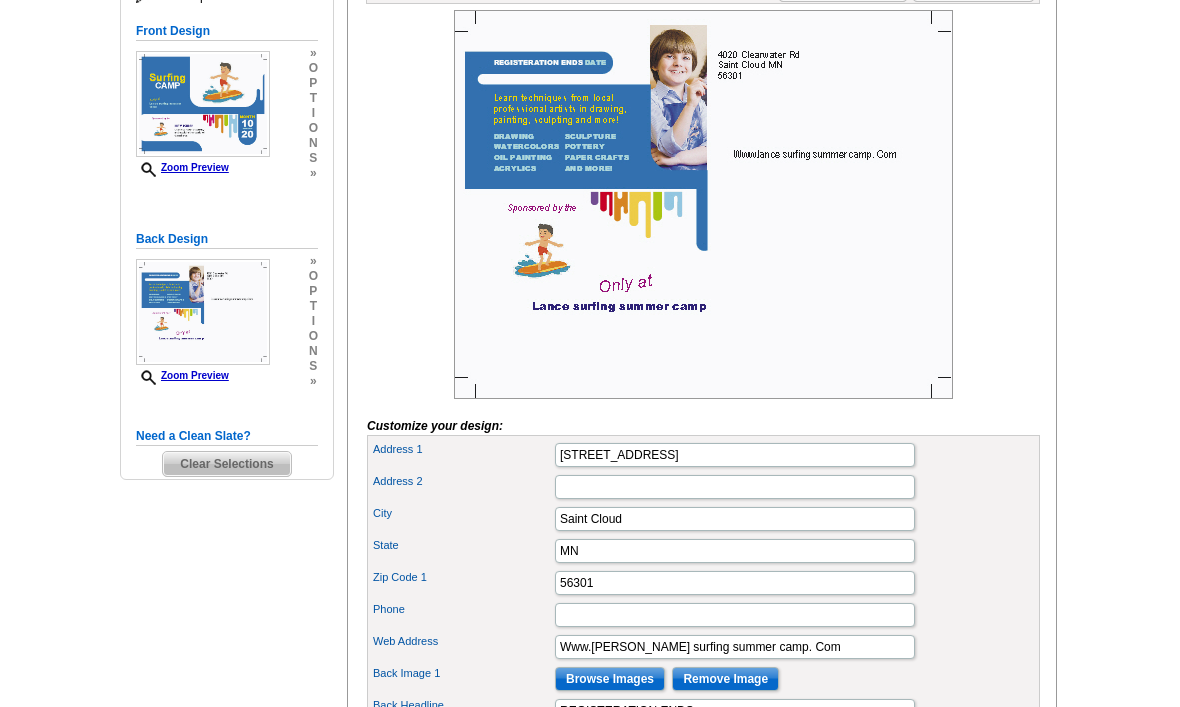 scroll, scrollTop: 326, scrollLeft: 0, axis: vertical 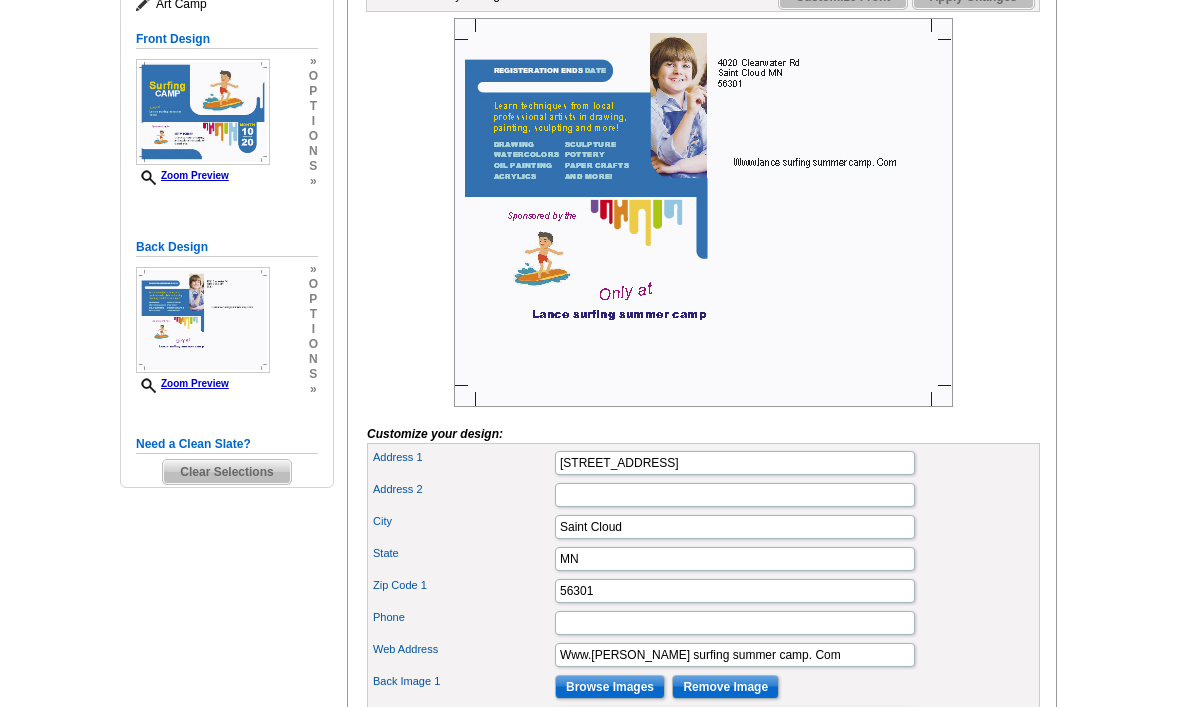click on "Next   Review Print File" at bounding box center [960, -50] 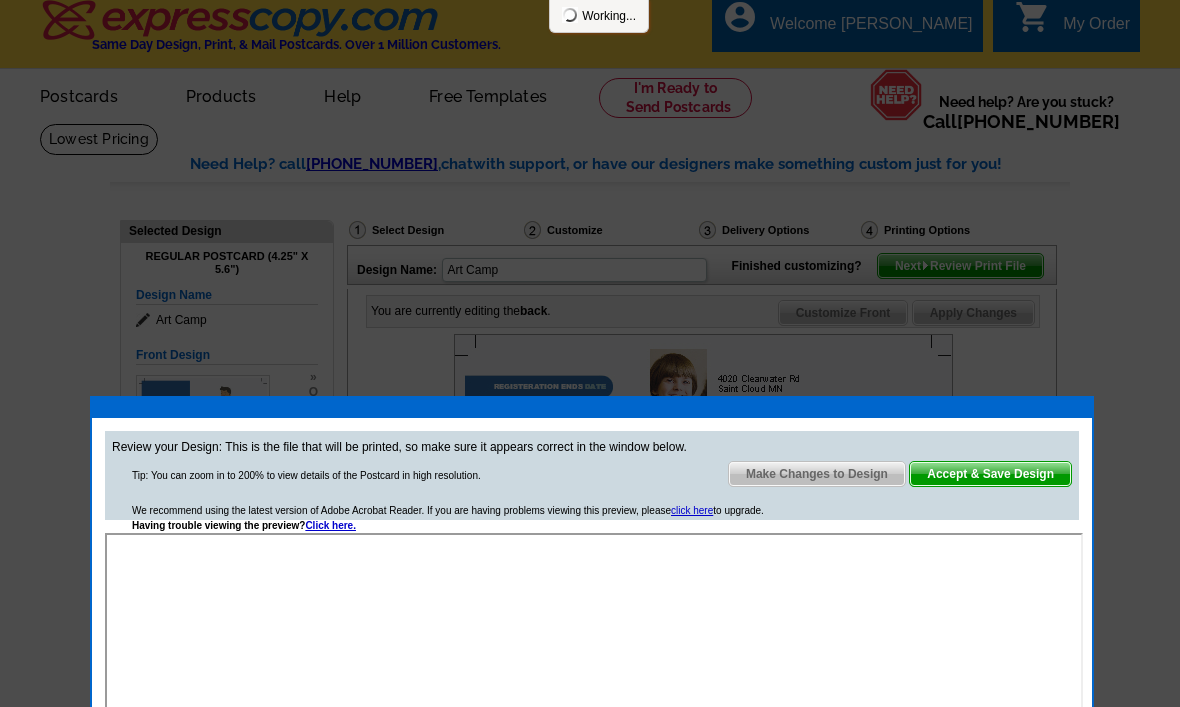 scroll, scrollTop: 0, scrollLeft: 0, axis: both 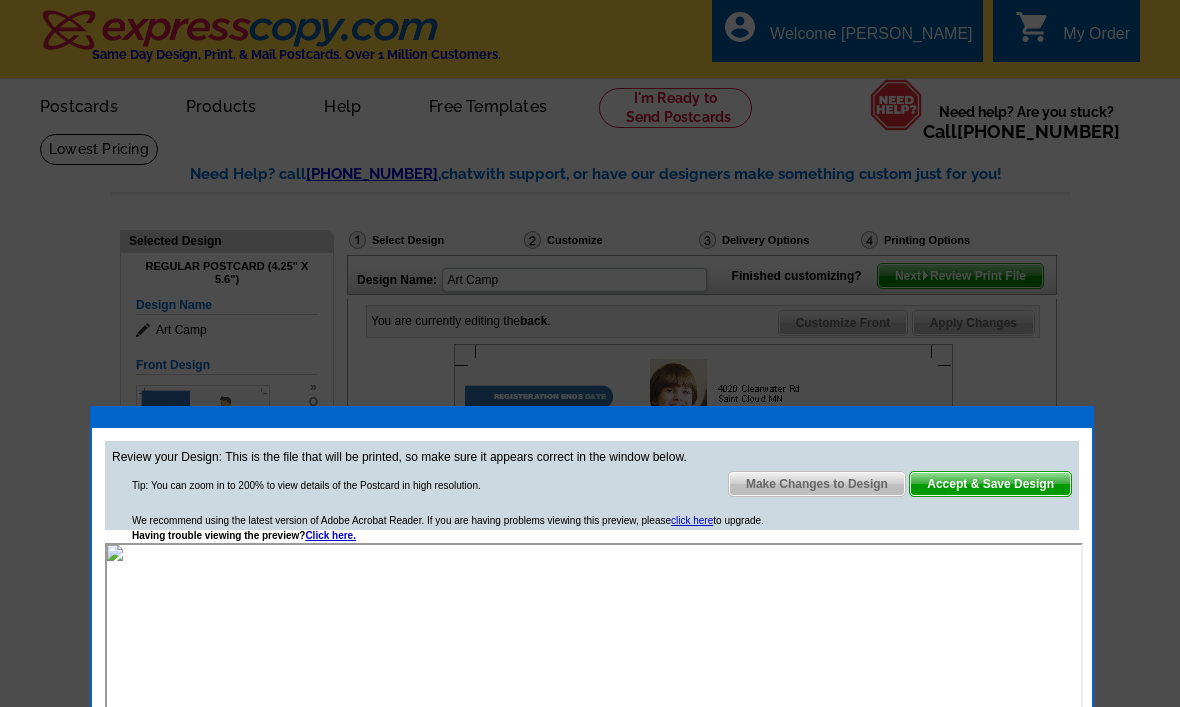 click on "Accept & Save Design" at bounding box center (990, 484) 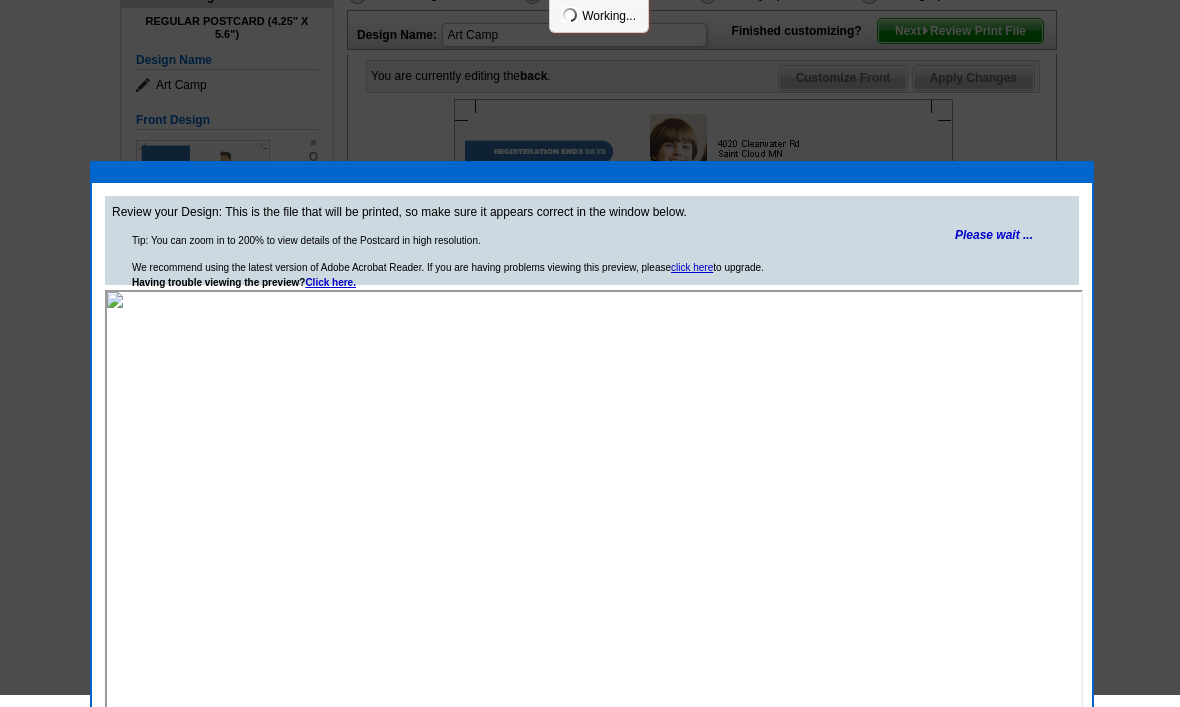 scroll, scrollTop: 246, scrollLeft: 0, axis: vertical 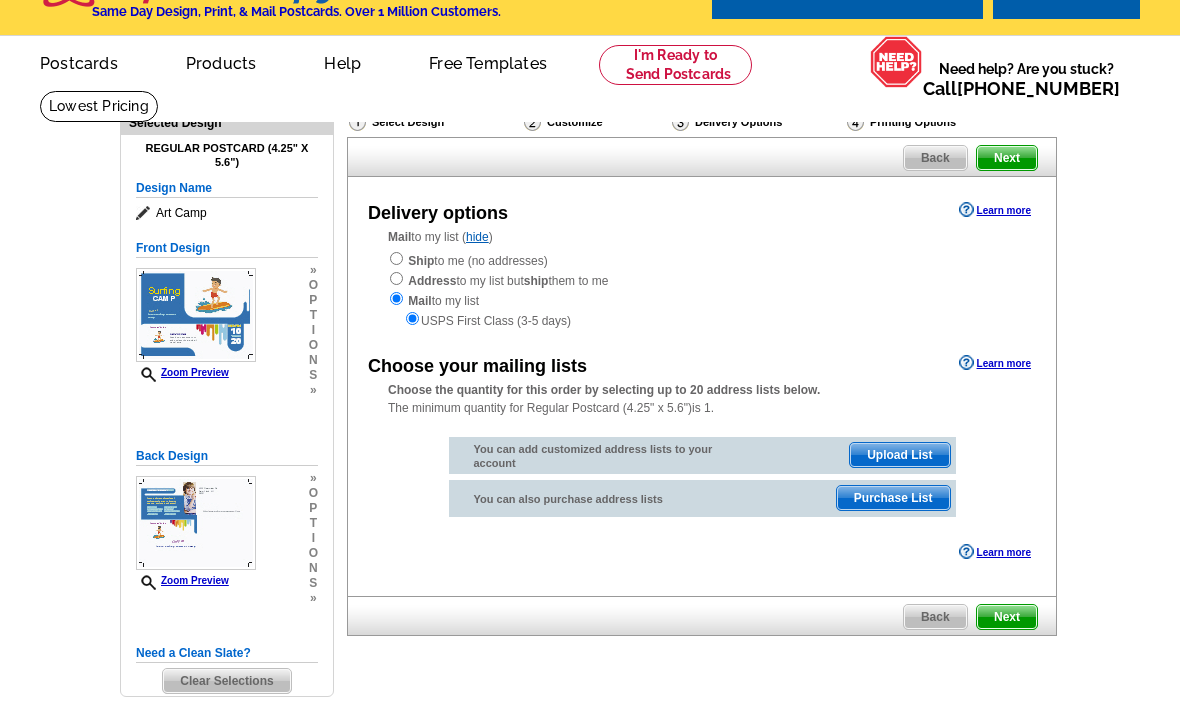 click on "Mail  to my list                            ( hide )
Ship  to me (no addresses)
Address  to my list but  ship  them to me
Mail  to my list
USPS First Class                                                    (3-5 days)" at bounding box center (702, 279) 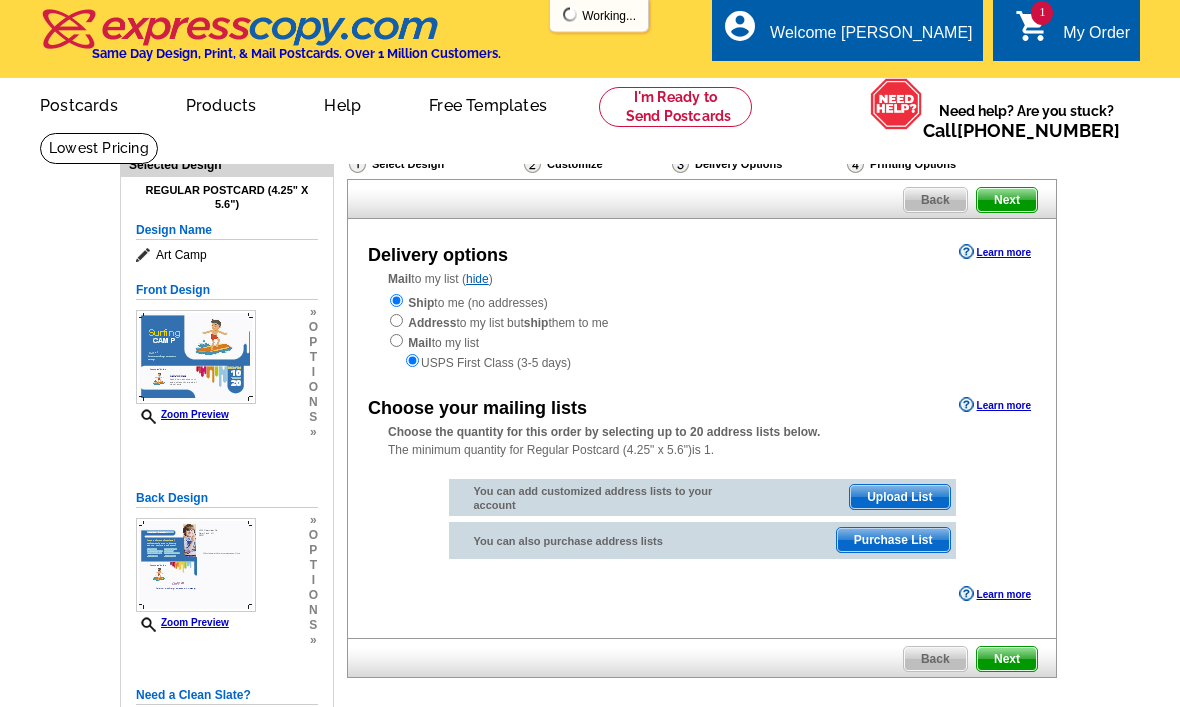 scroll, scrollTop: 0, scrollLeft: 0, axis: both 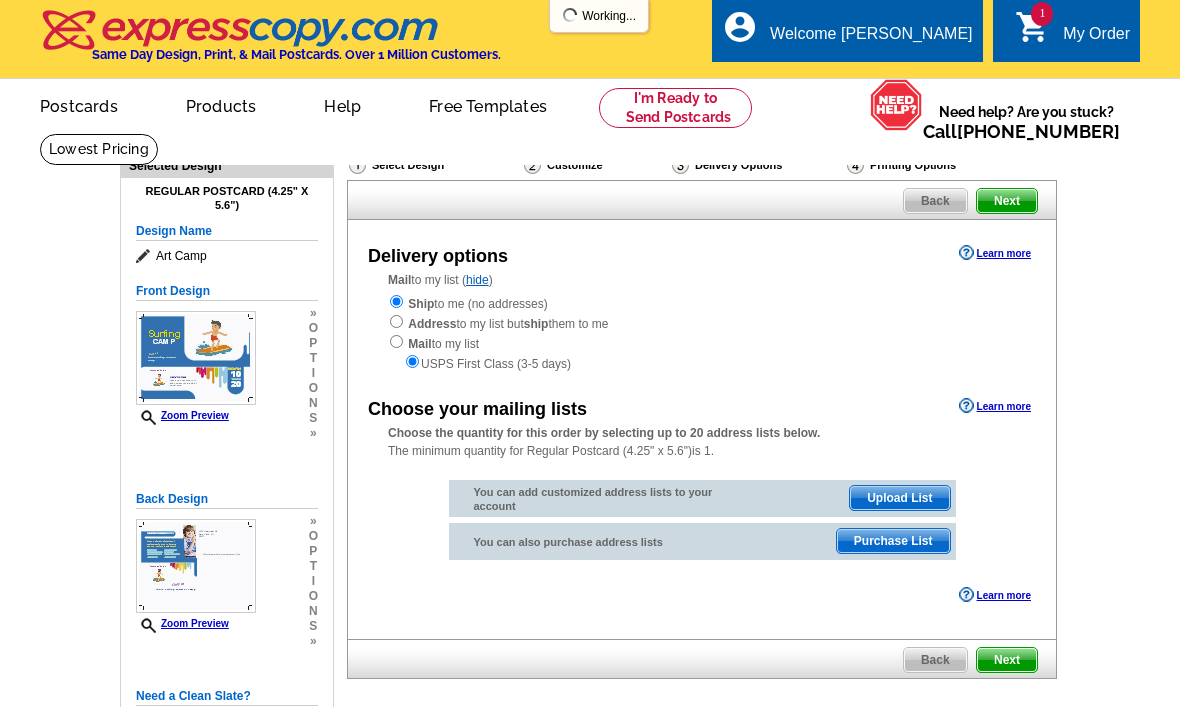 click on "My Order" at bounding box center (1096, 39) 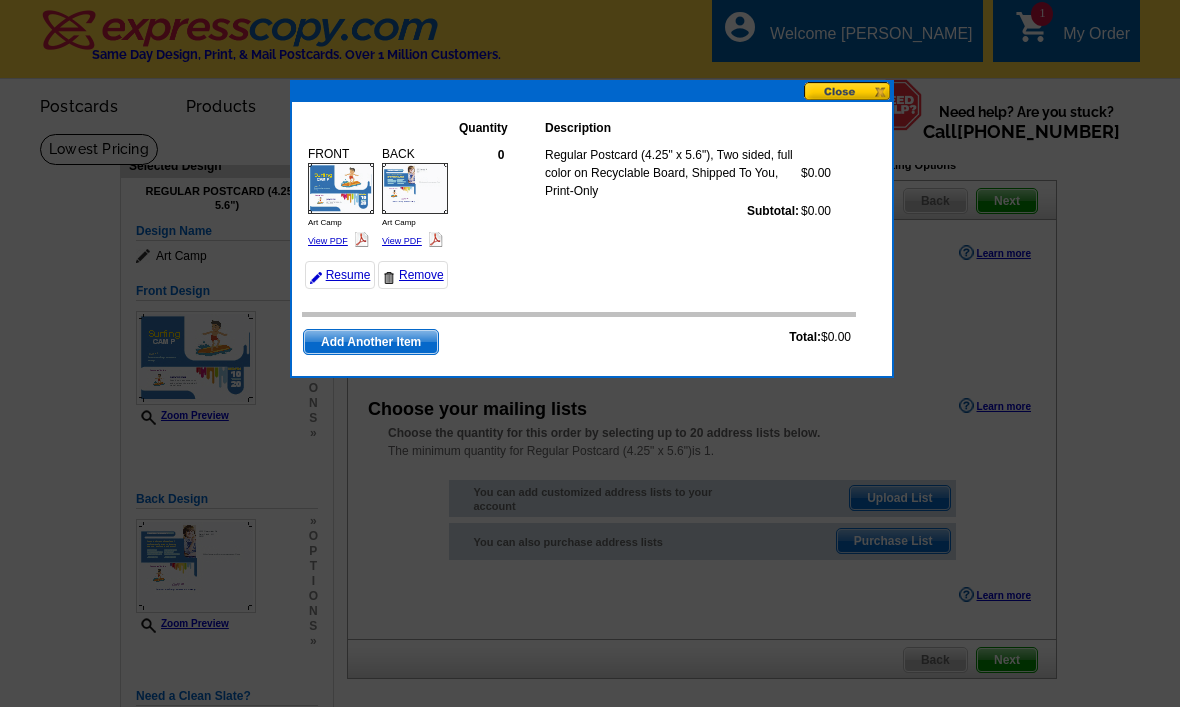 click at bounding box center (590, 353) 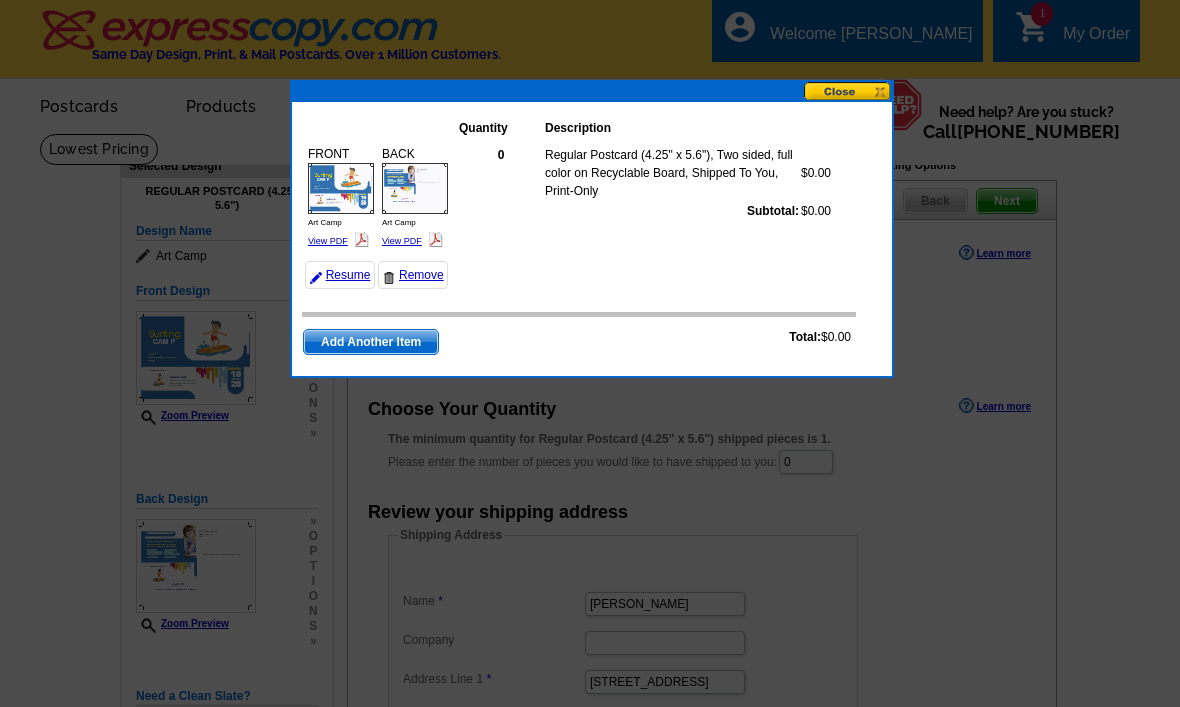 click at bounding box center (848, 91) 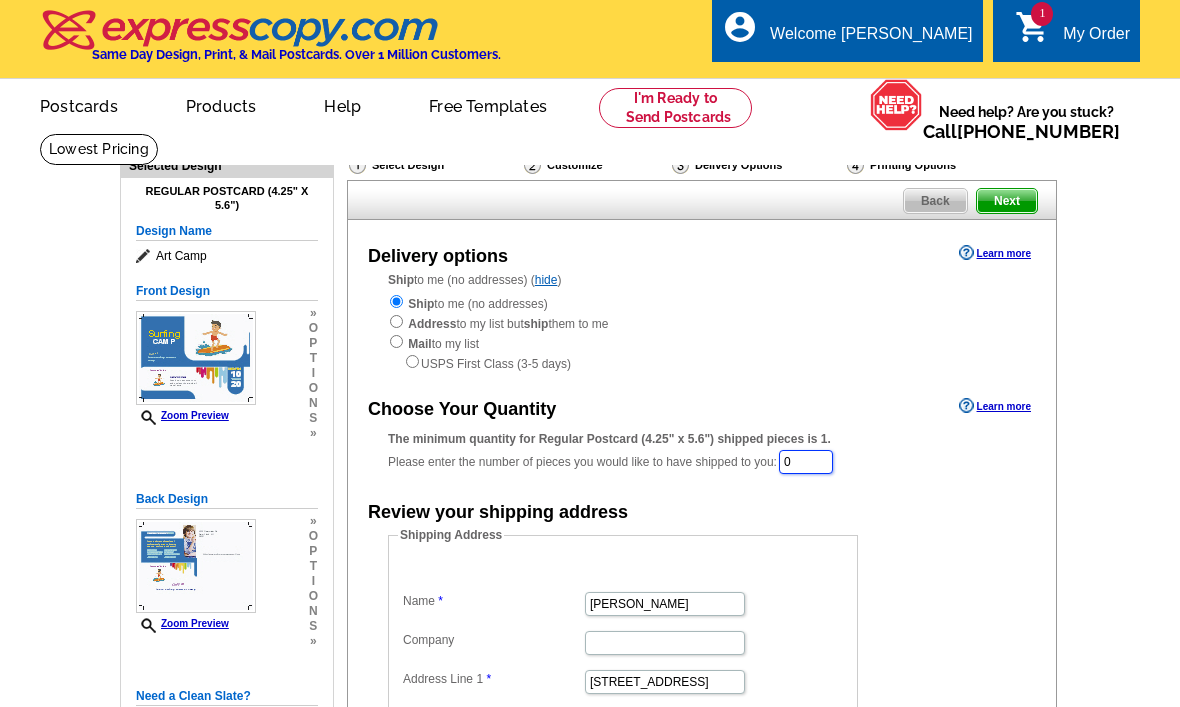 click on "0" at bounding box center (806, 462) 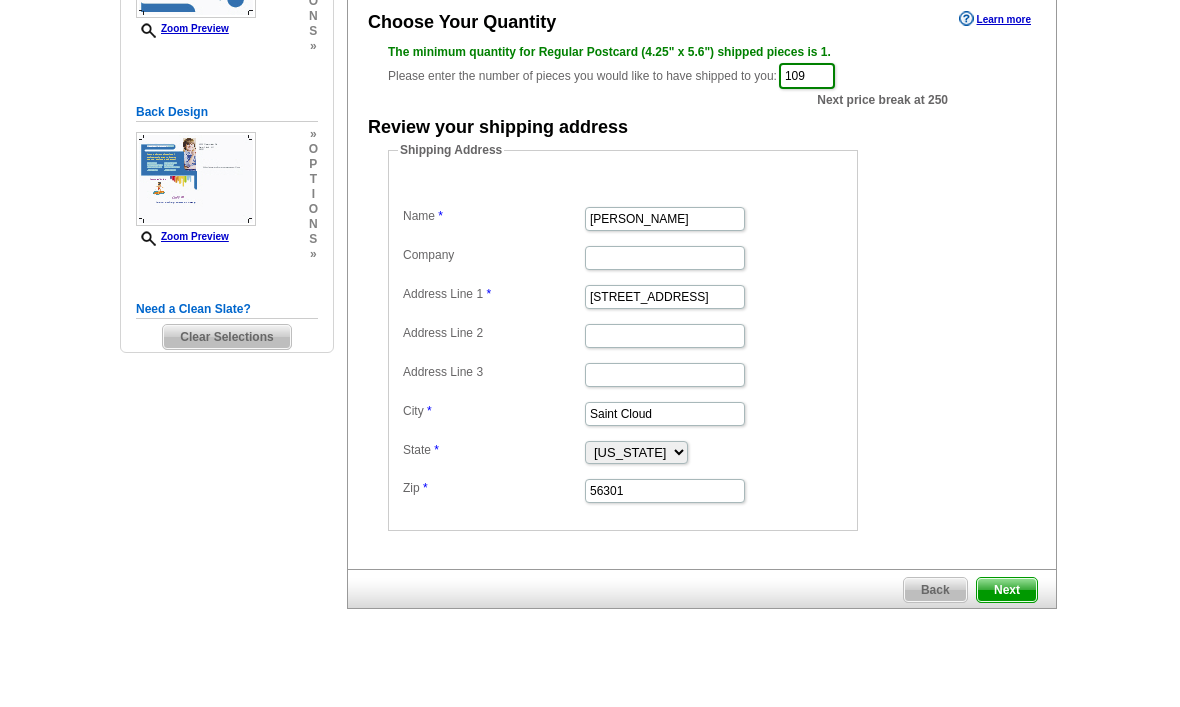 scroll, scrollTop: 391, scrollLeft: 0, axis: vertical 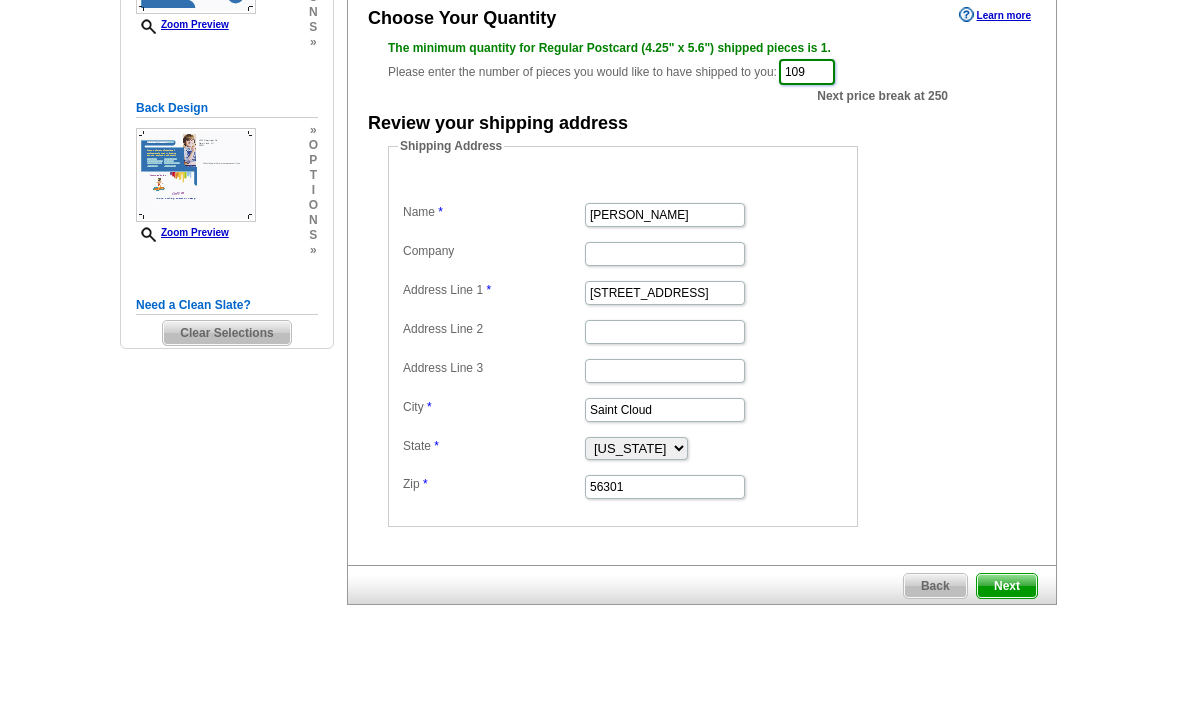 type on "109" 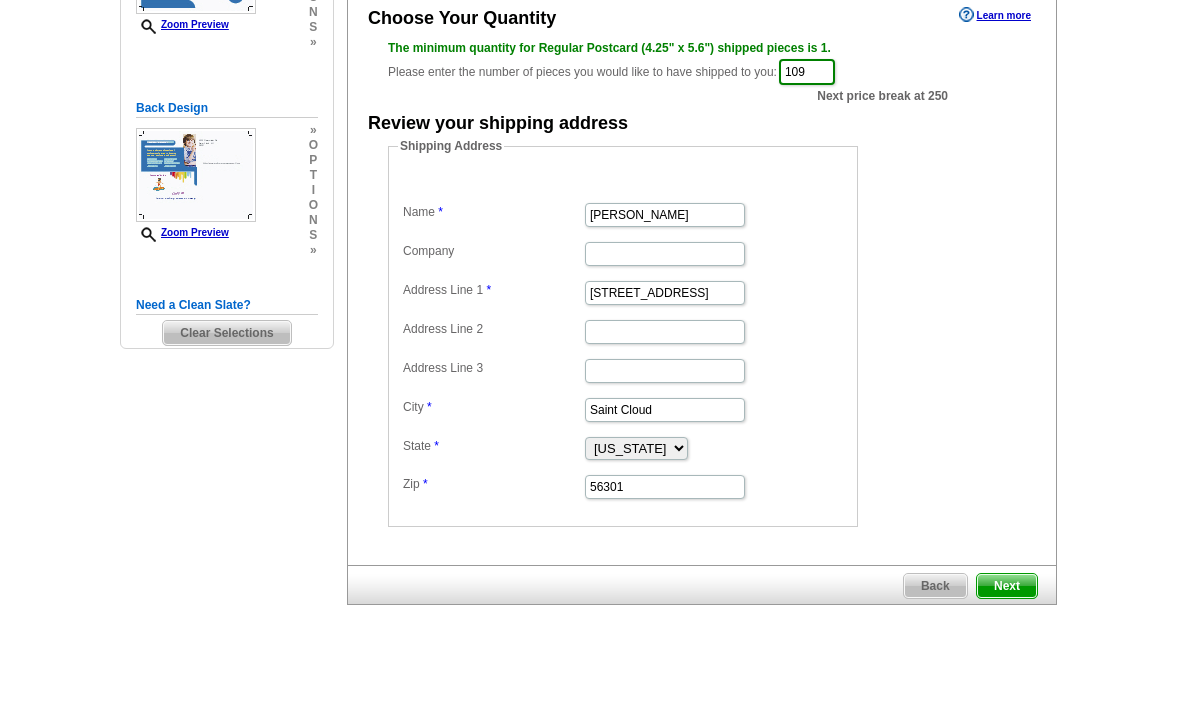 click on "Next" at bounding box center [1007, 586] 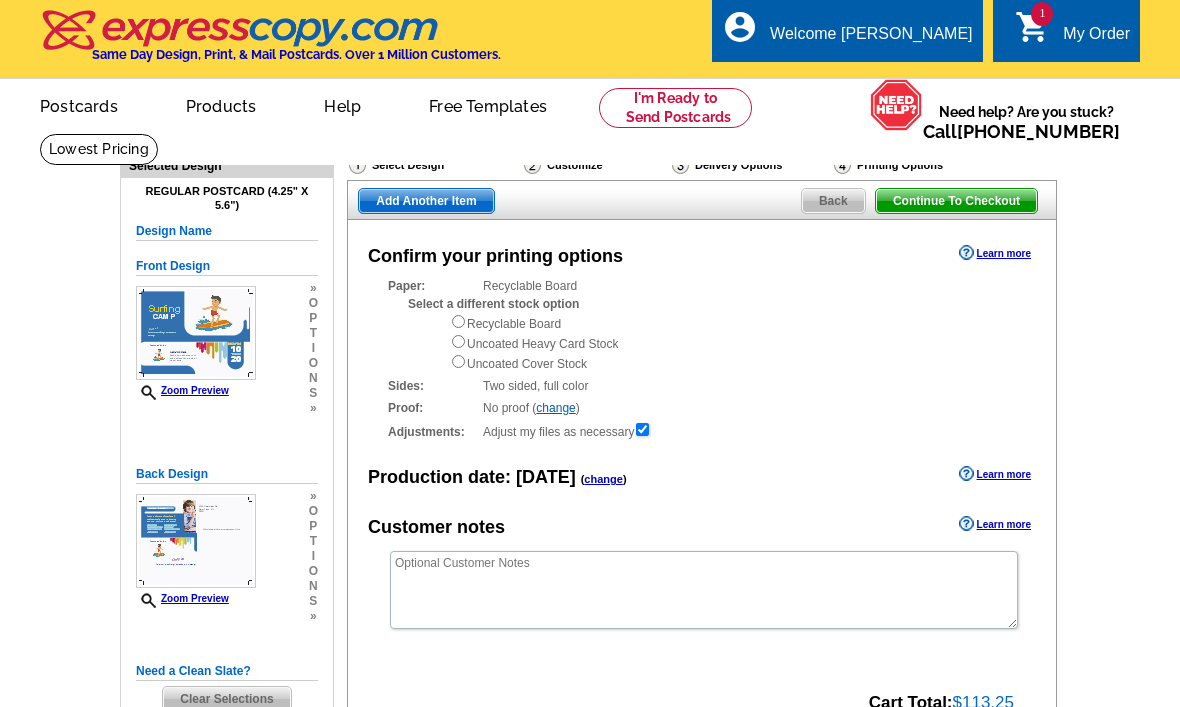 scroll, scrollTop: 0, scrollLeft: 0, axis: both 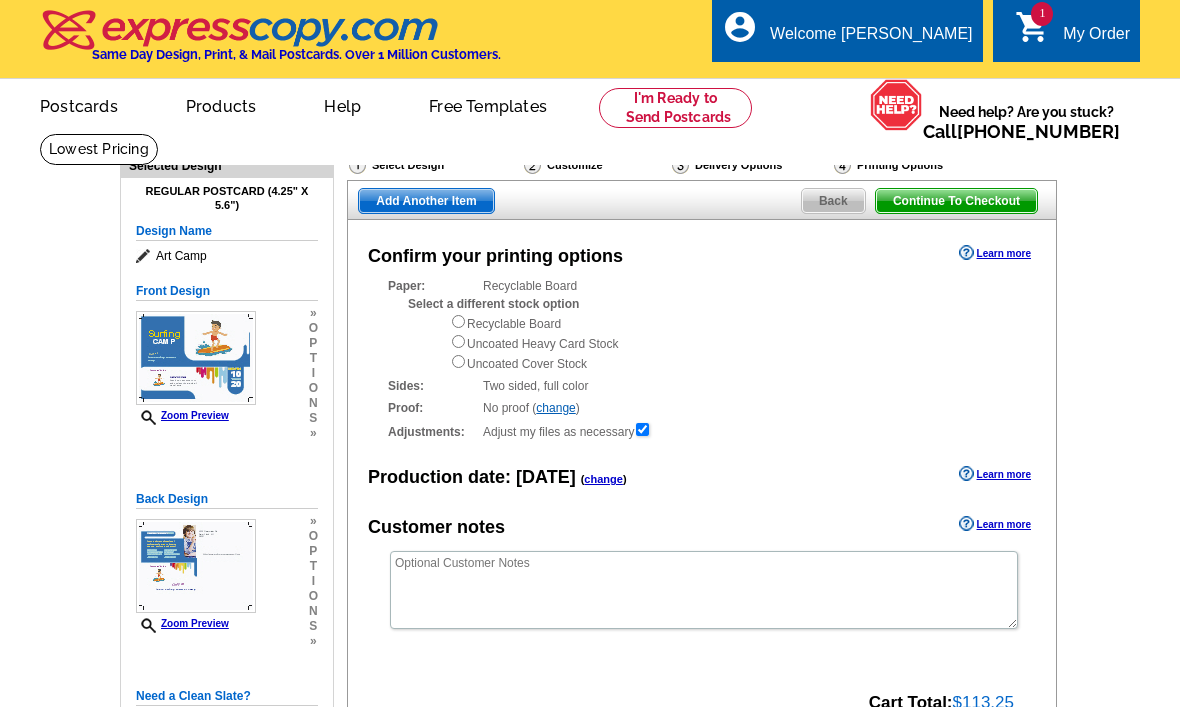 click on "Confirm your printing options
Learn more
Paper:   Recyclable Board
Select a different stock option
Recyclable Board
Uncoated Heavy Card Stock
Sides:" at bounding box center (702, 490) 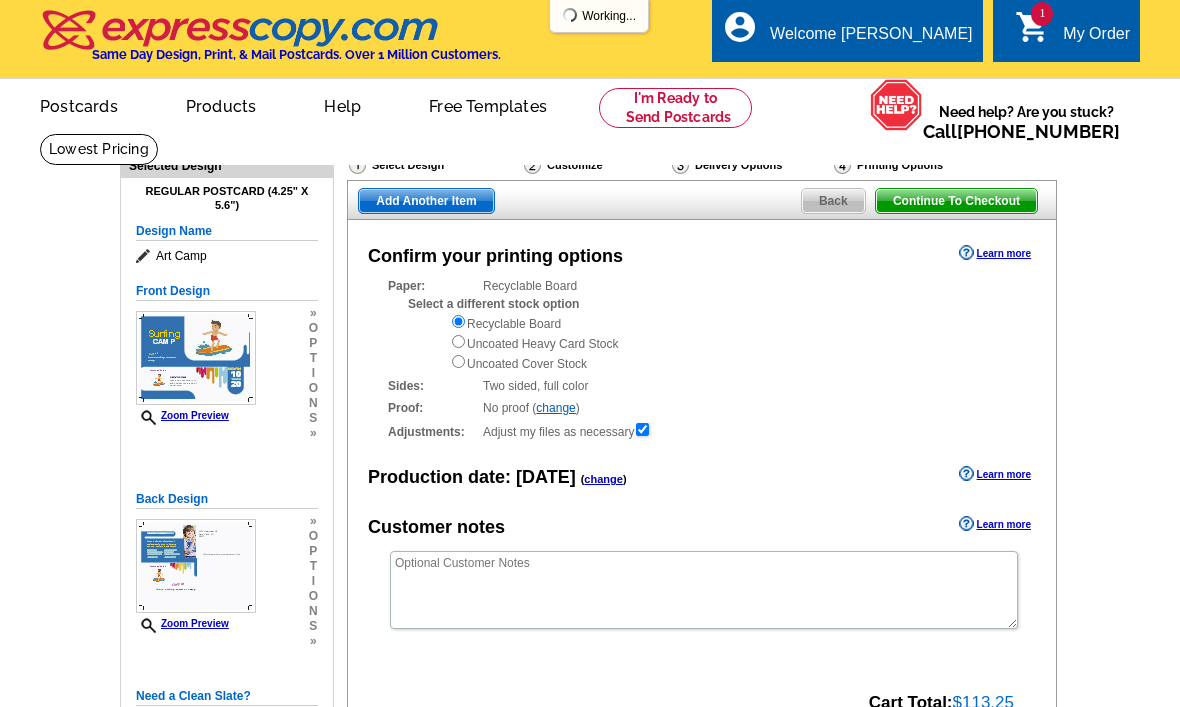 scroll, scrollTop: 0, scrollLeft: 0, axis: both 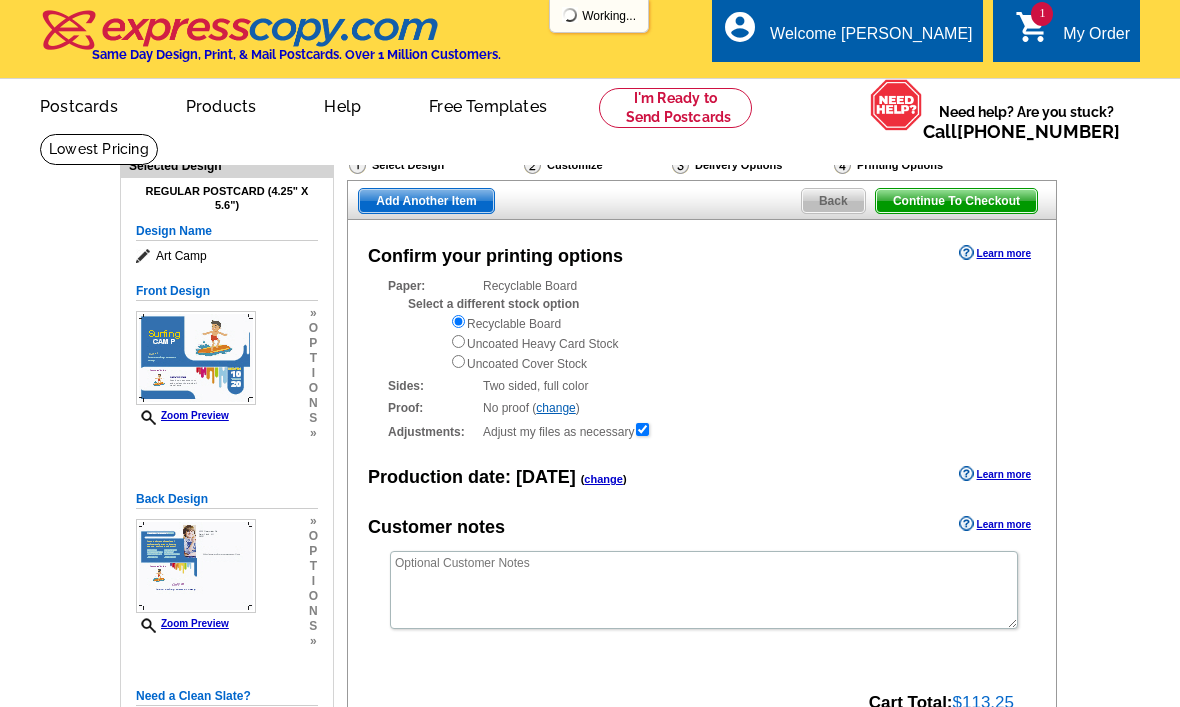 click on "Continue To Checkout" at bounding box center (956, 201) 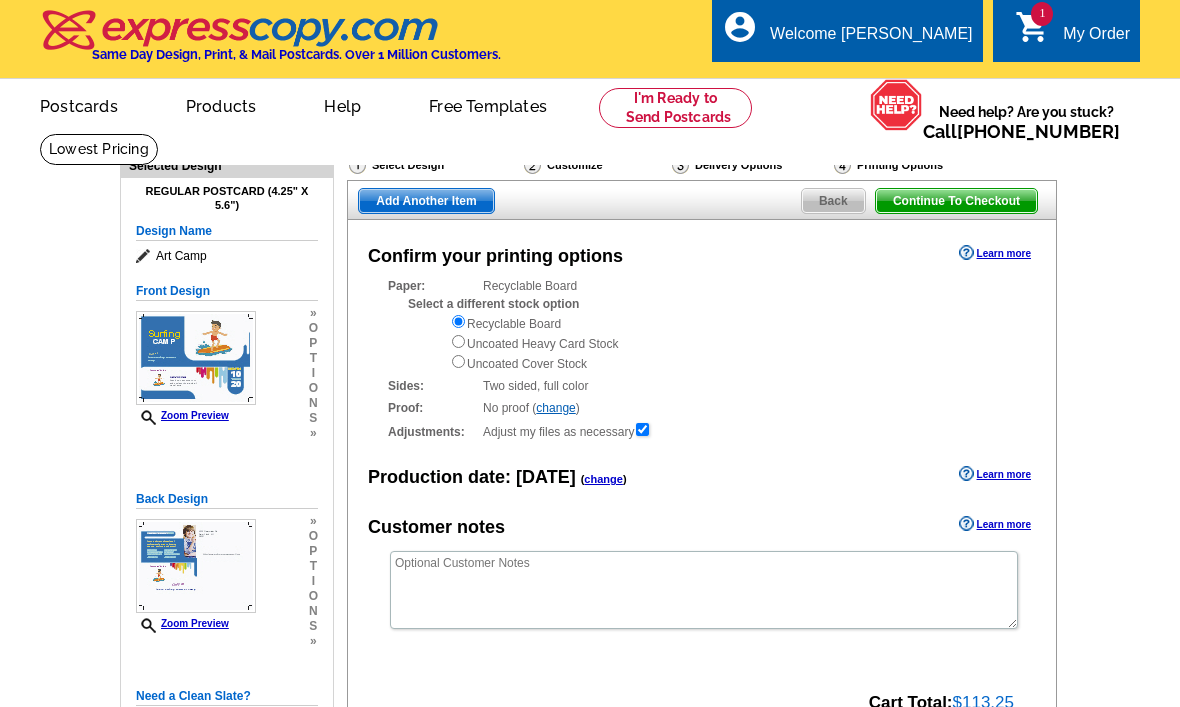 click on "Continue To Checkout" at bounding box center (956, 201) 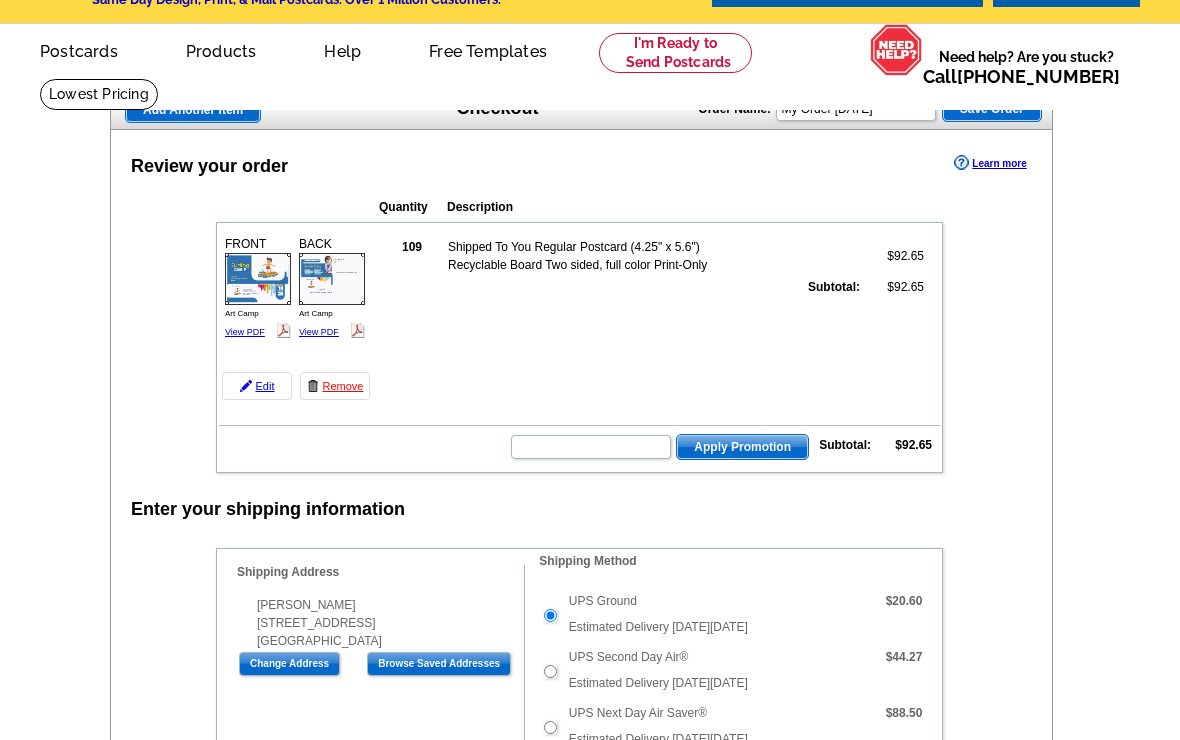 scroll, scrollTop: 27, scrollLeft: 0, axis: vertical 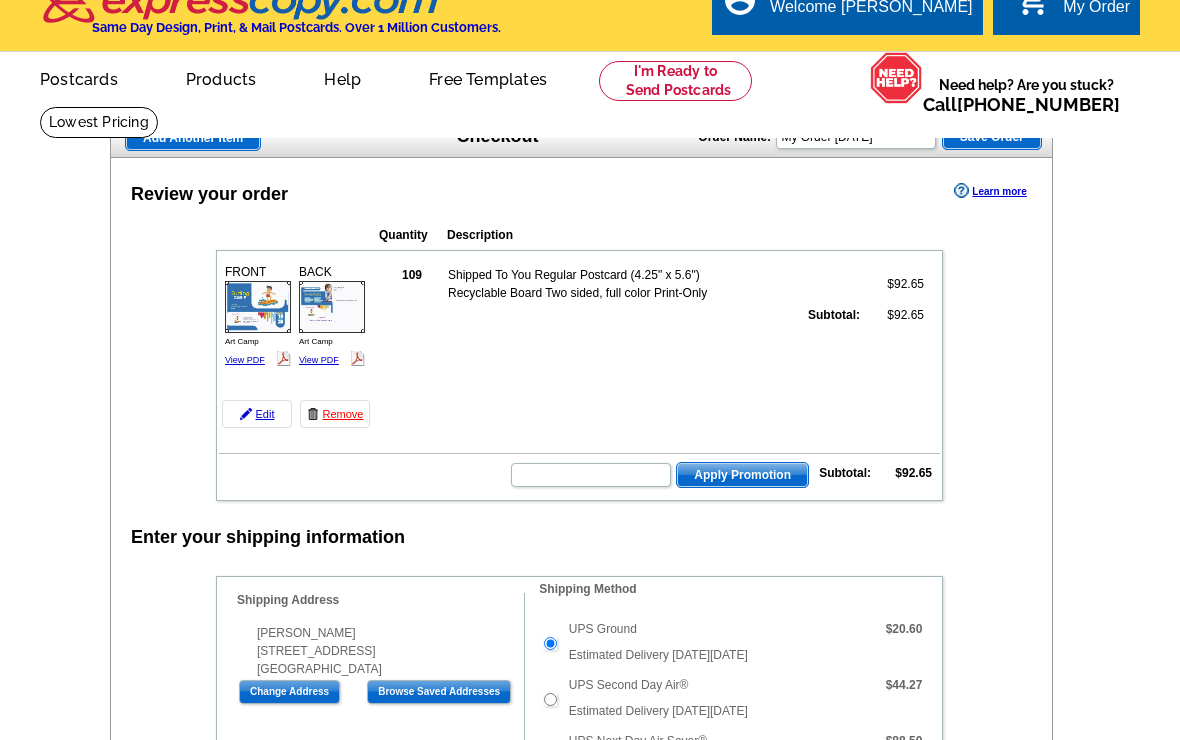 click on "Remove" at bounding box center [335, 414] 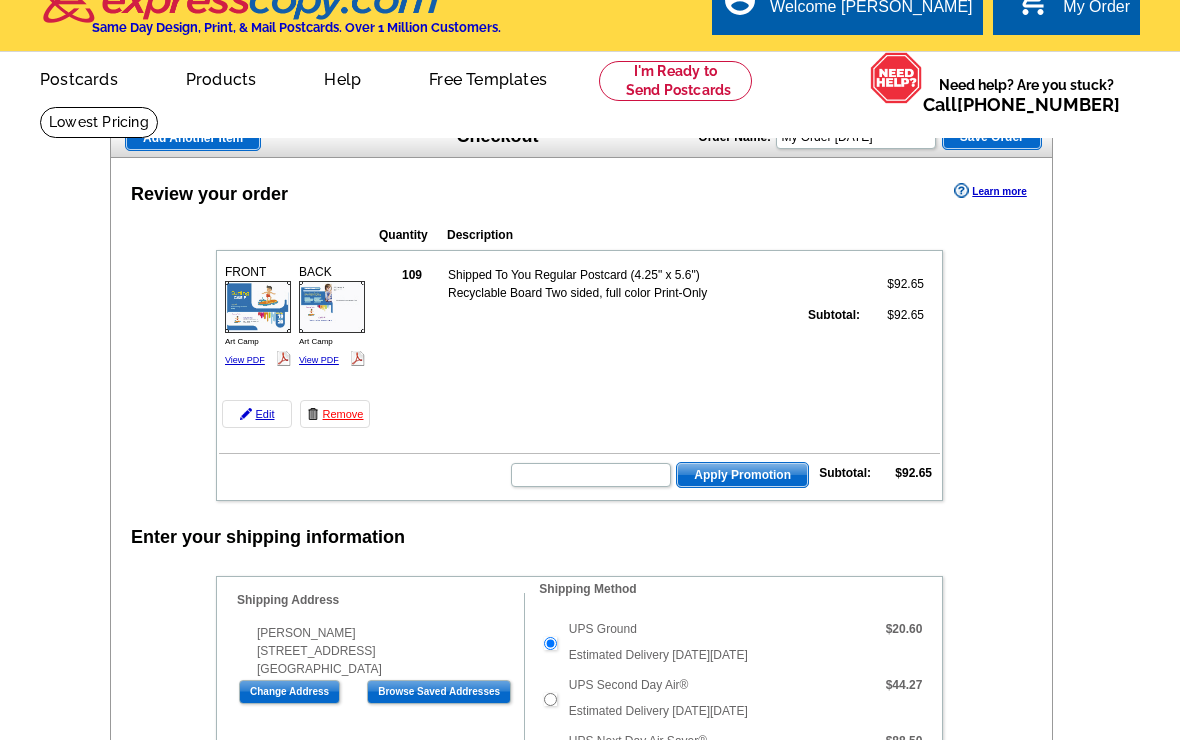 scroll, scrollTop: 61, scrollLeft: 0, axis: vertical 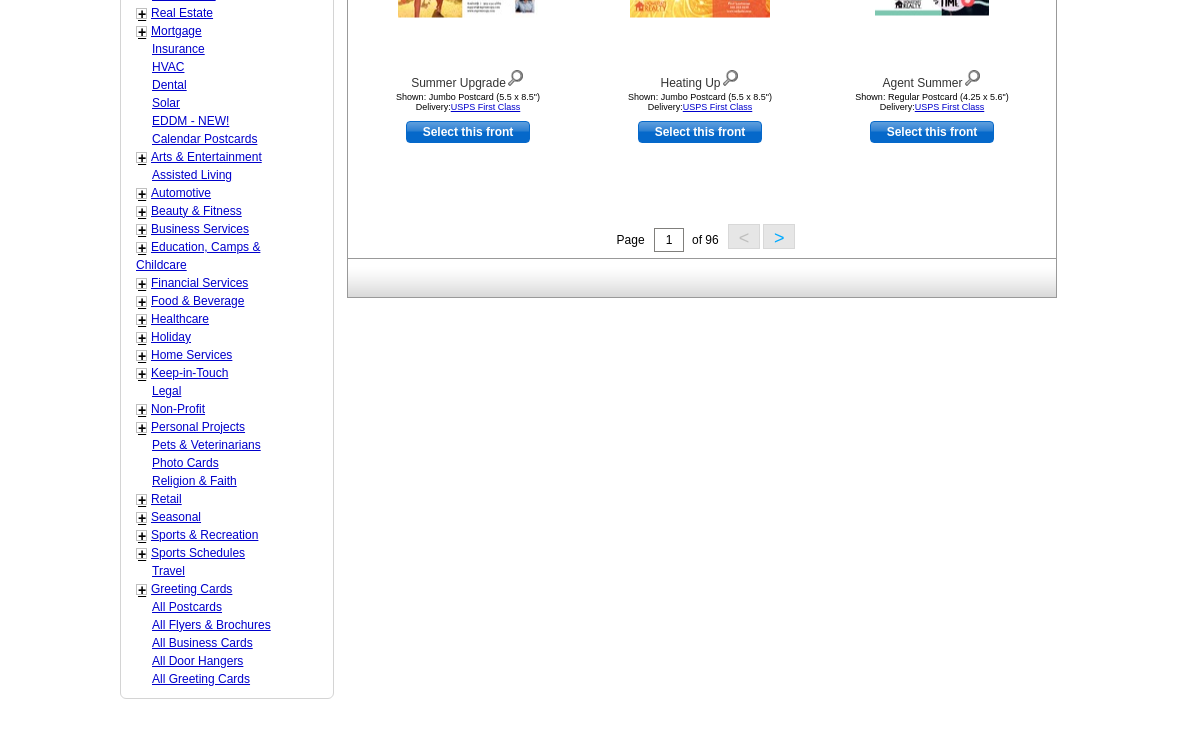 click on "EDDM - NEW!" at bounding box center [190, 122] 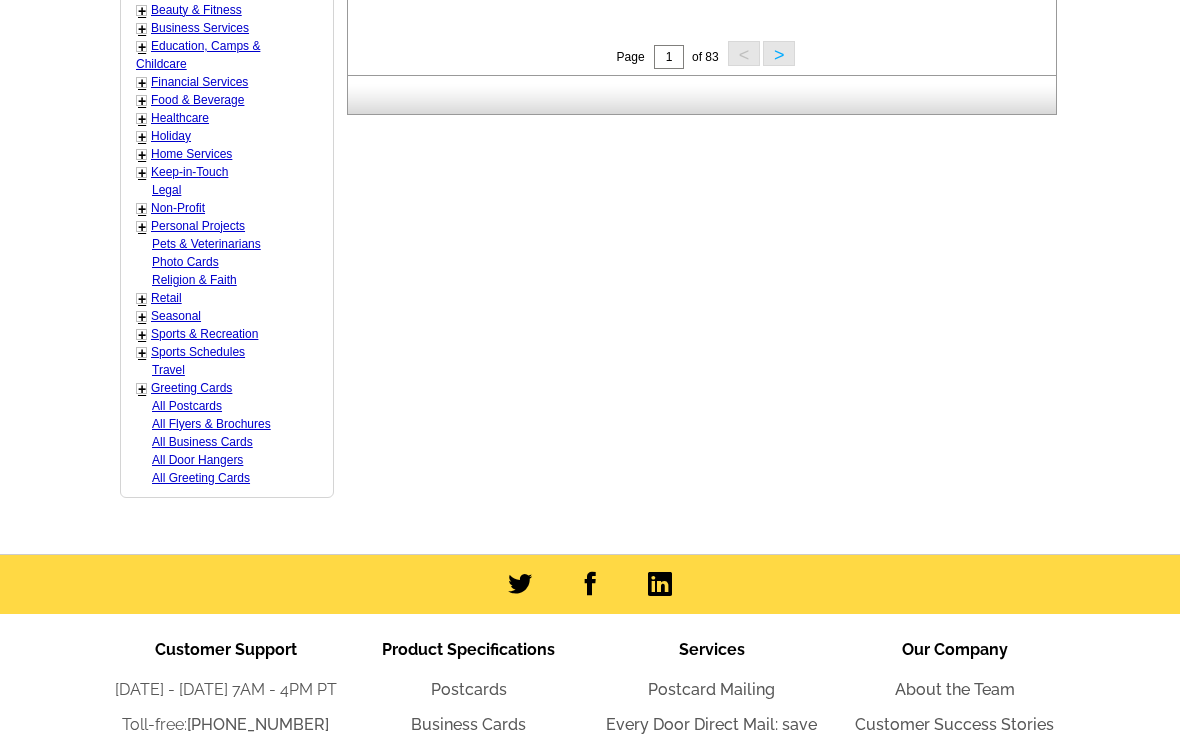scroll, scrollTop: 1074, scrollLeft: 0, axis: vertical 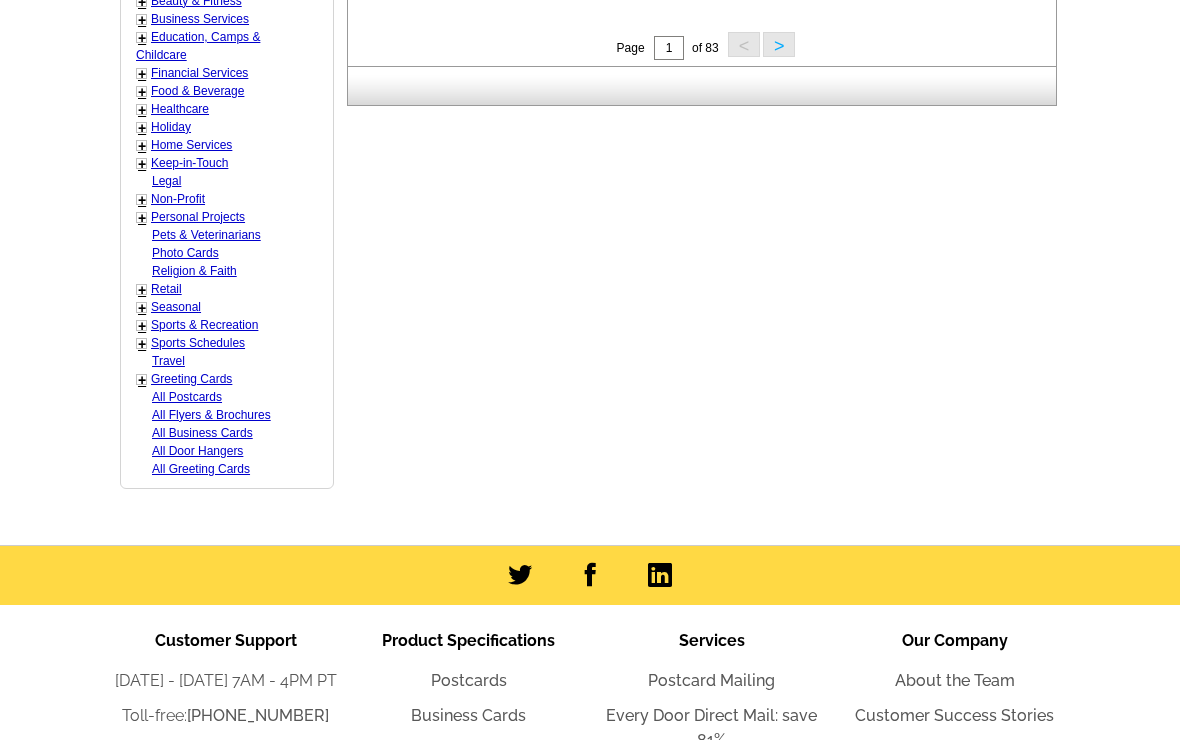 click on "Home Services" at bounding box center (191, 146) 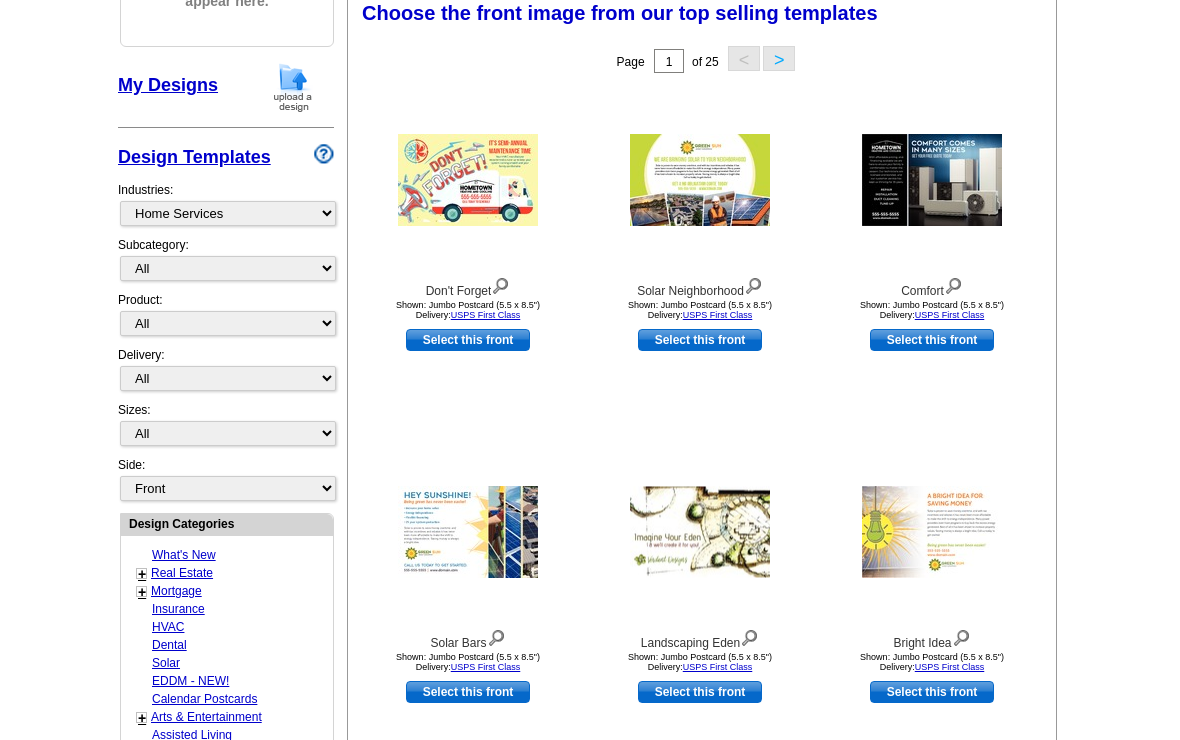 scroll, scrollTop: 293, scrollLeft: 0, axis: vertical 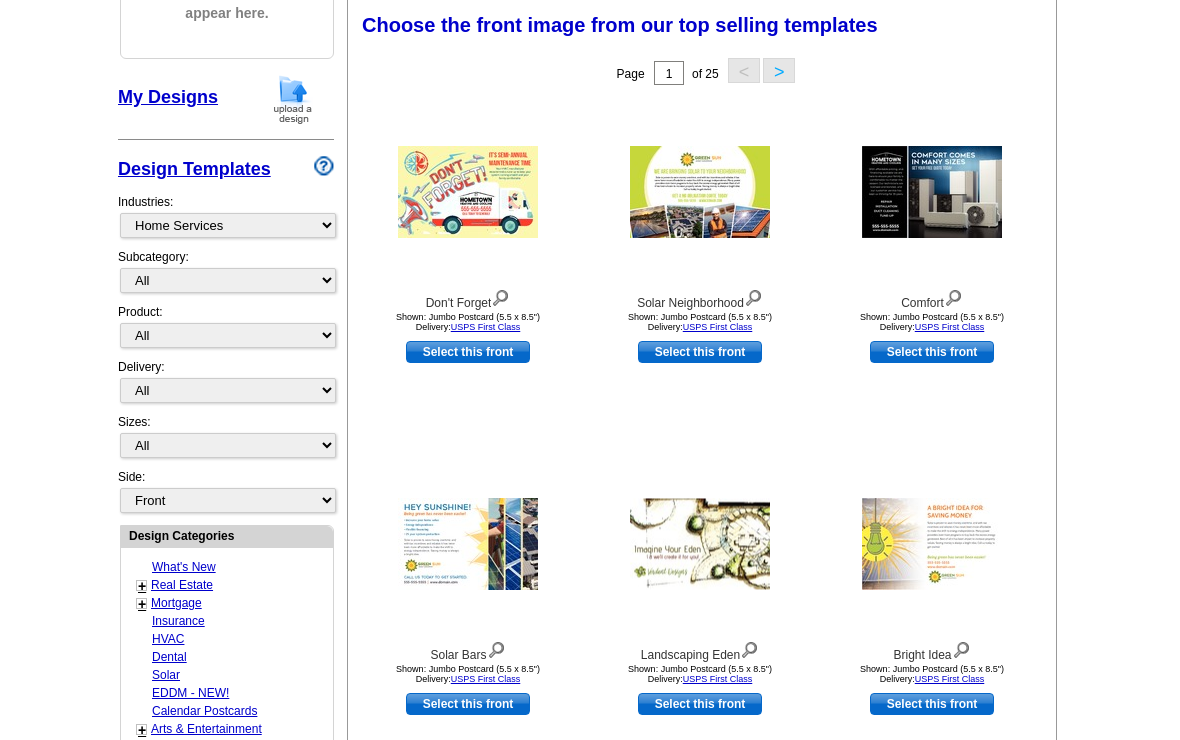 click on ">" at bounding box center [779, 70] 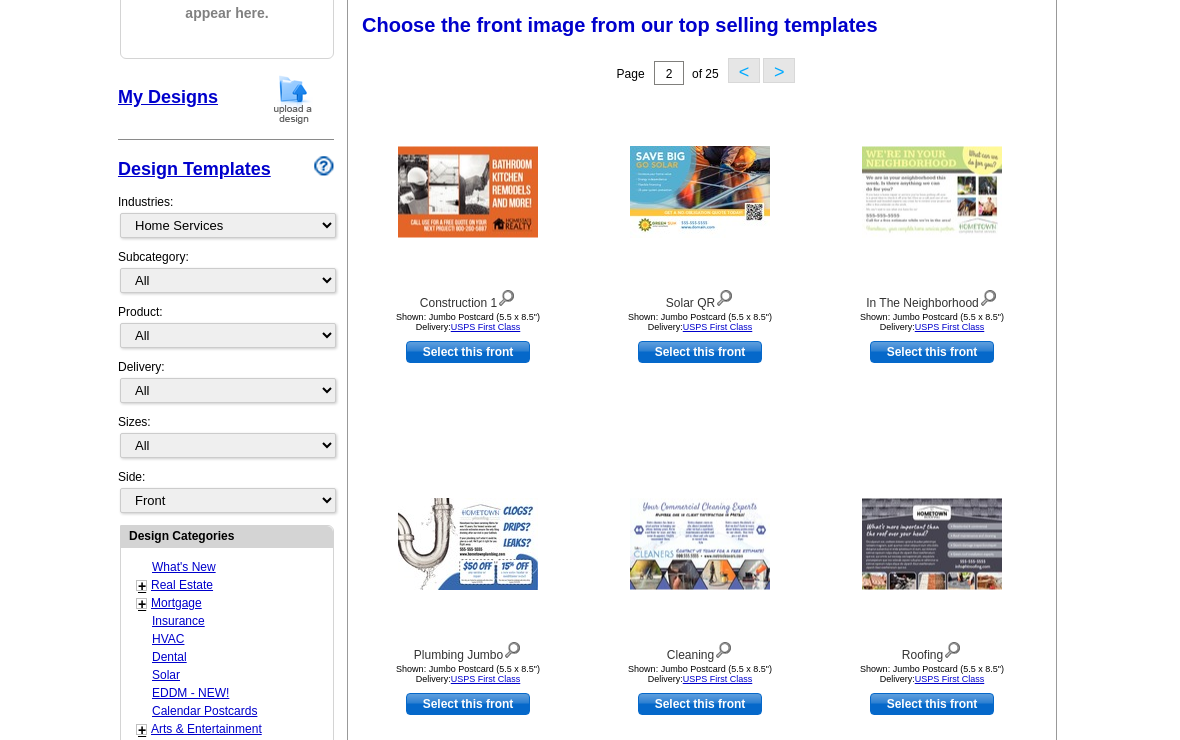 click on "<" at bounding box center [744, 70] 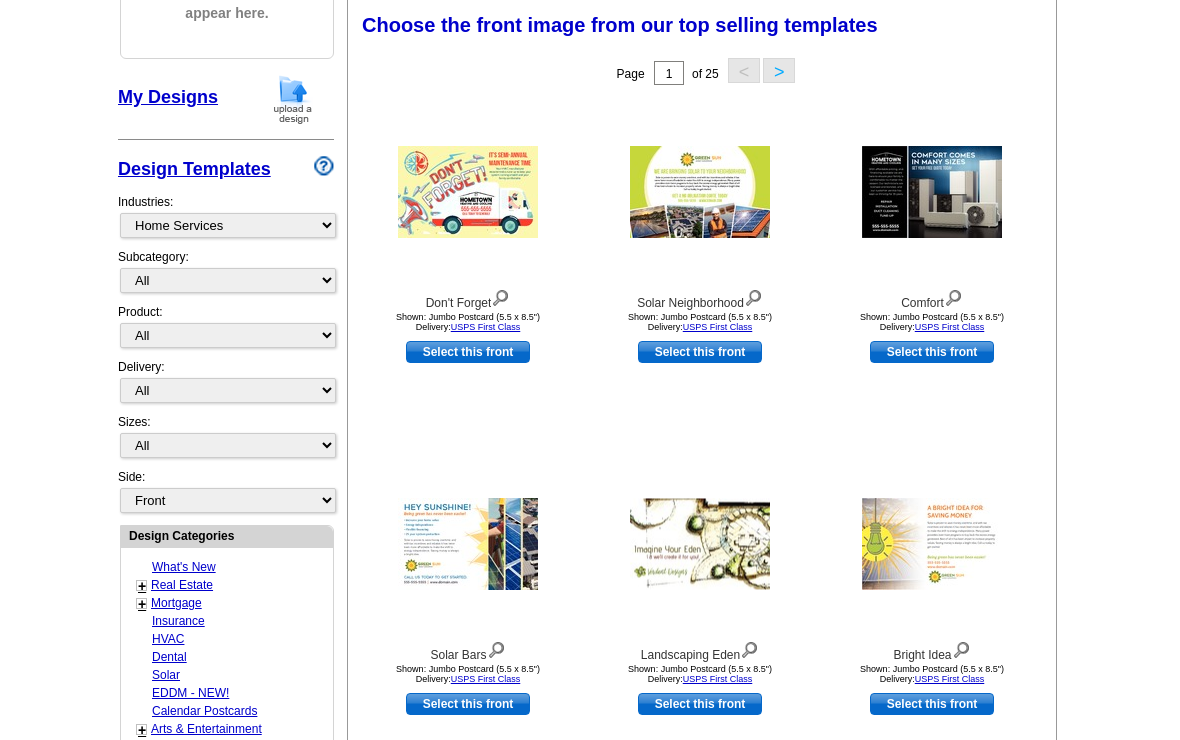 click on "Select this front" at bounding box center [468, 352] 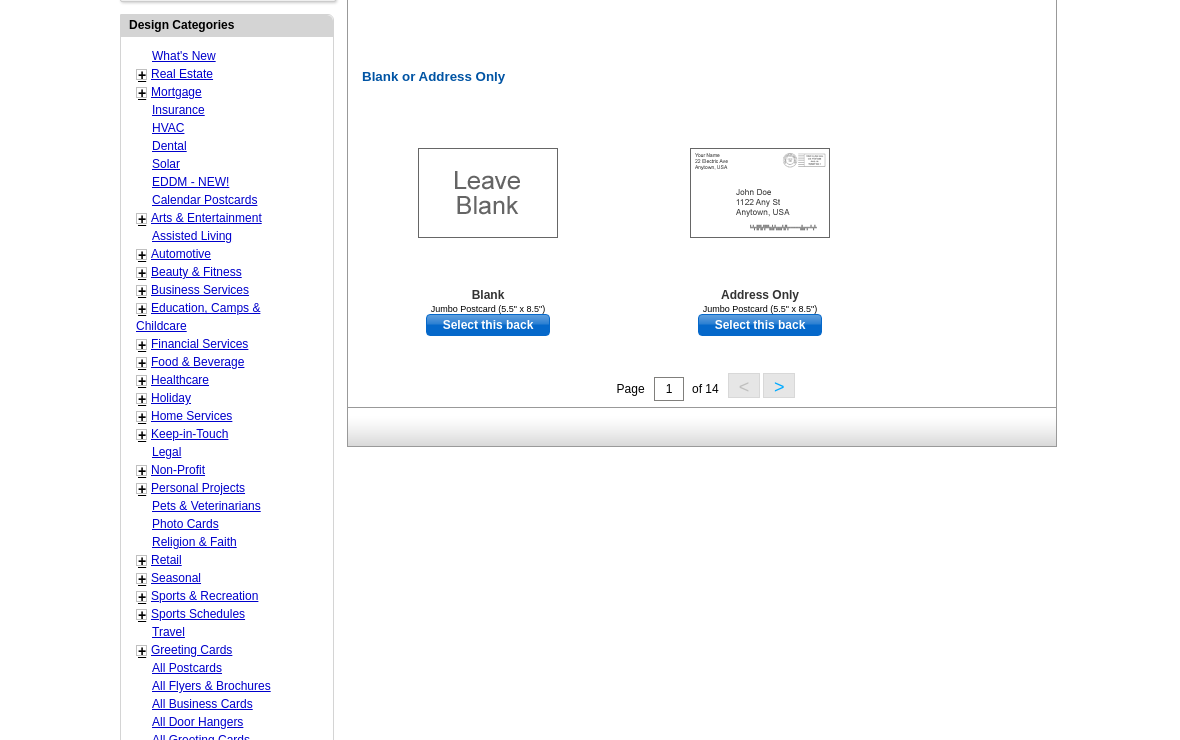 scroll, scrollTop: 1016, scrollLeft: 0, axis: vertical 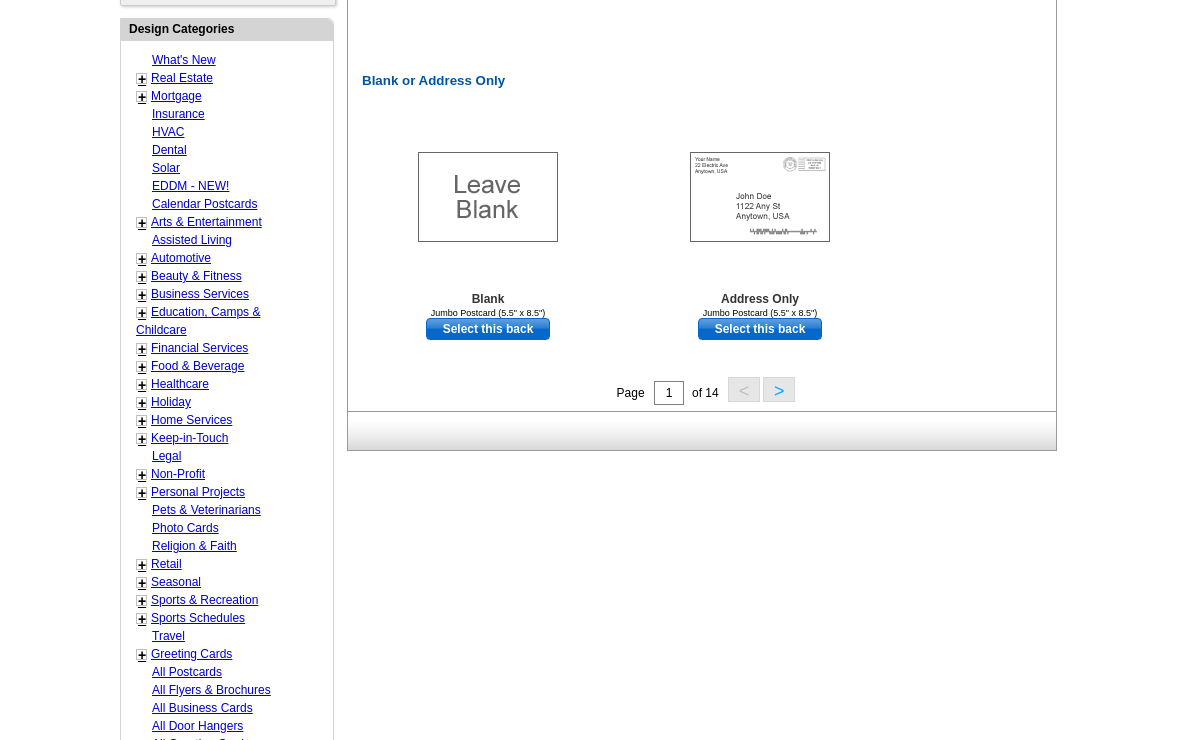 click on "Select this back" at bounding box center [760, 329] 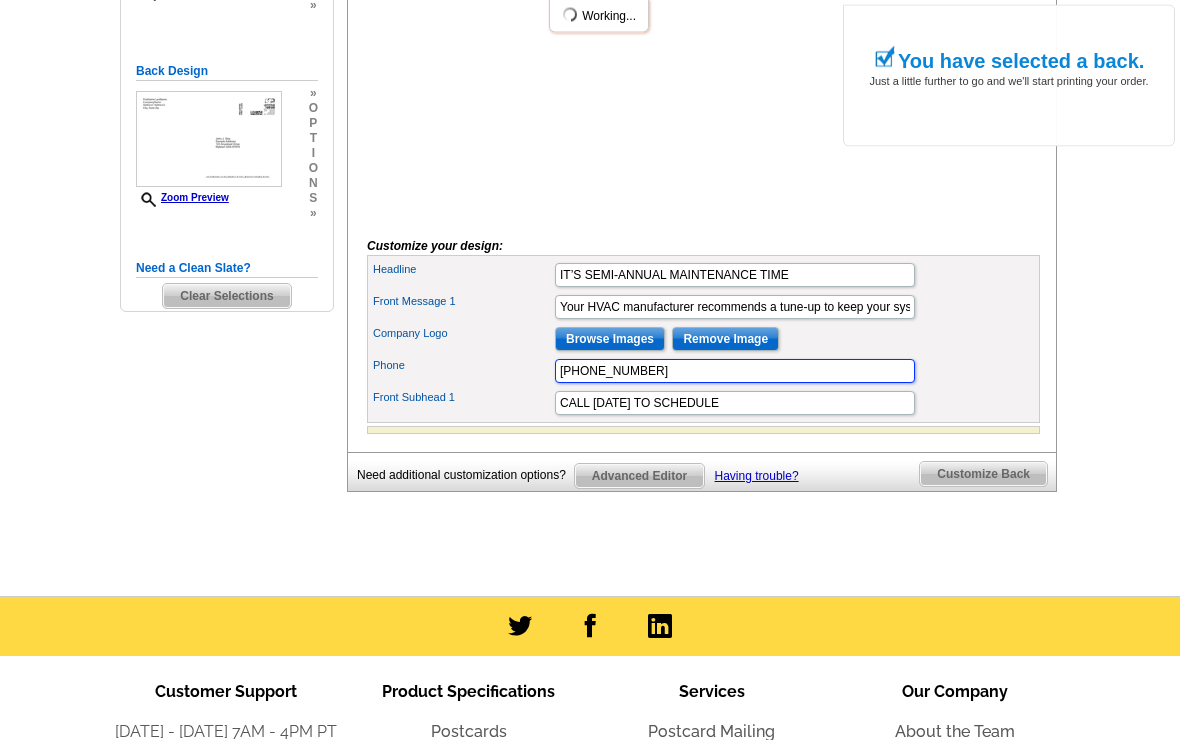 click on "555-555-5555" at bounding box center (735, 372) 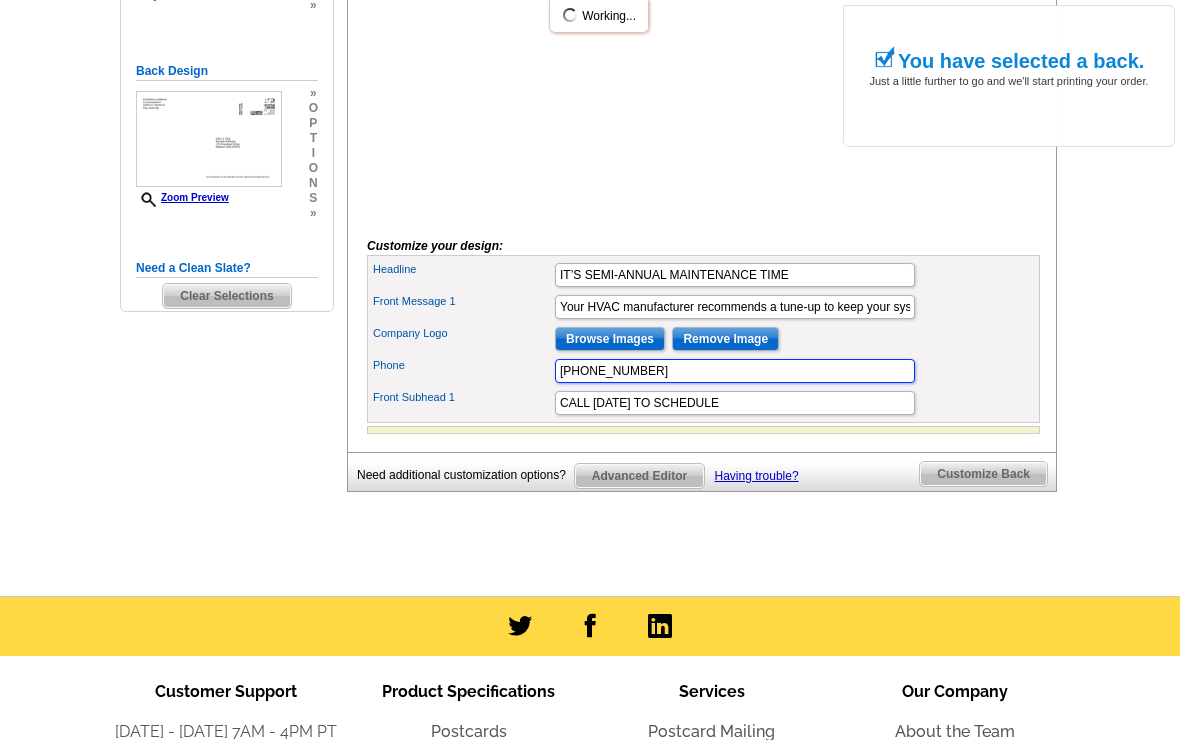 scroll, scrollTop: 488, scrollLeft: 0, axis: vertical 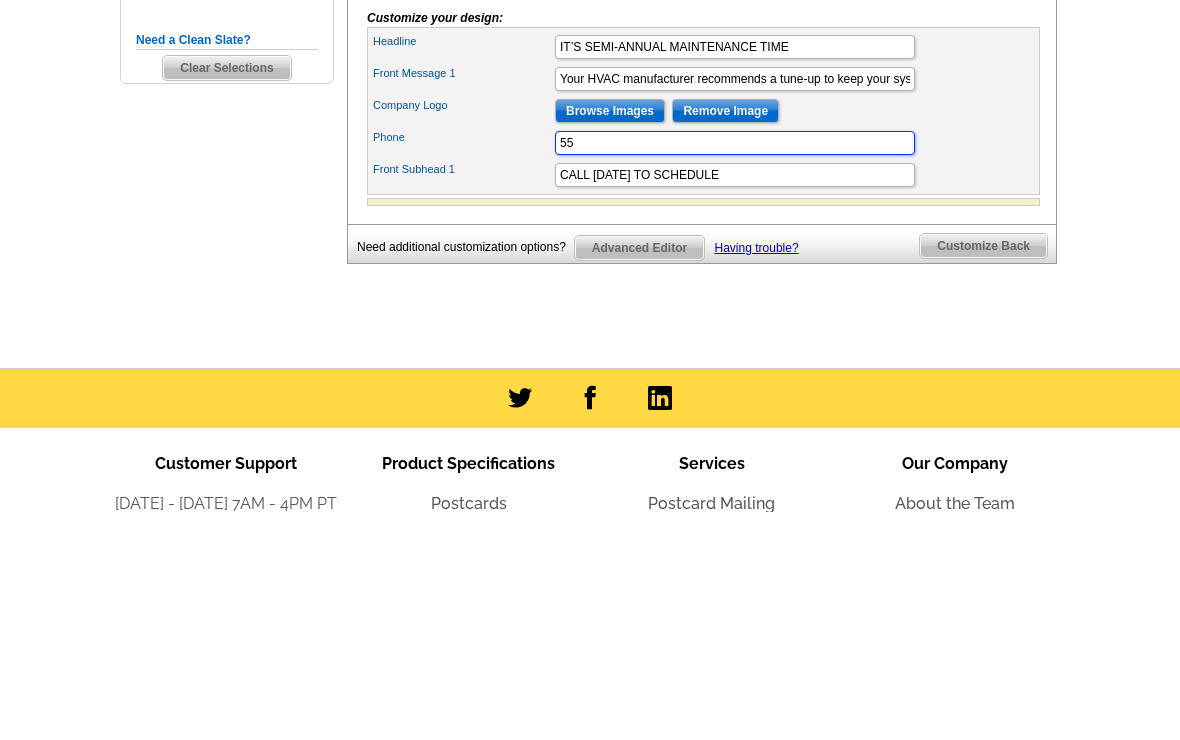 type on "5" 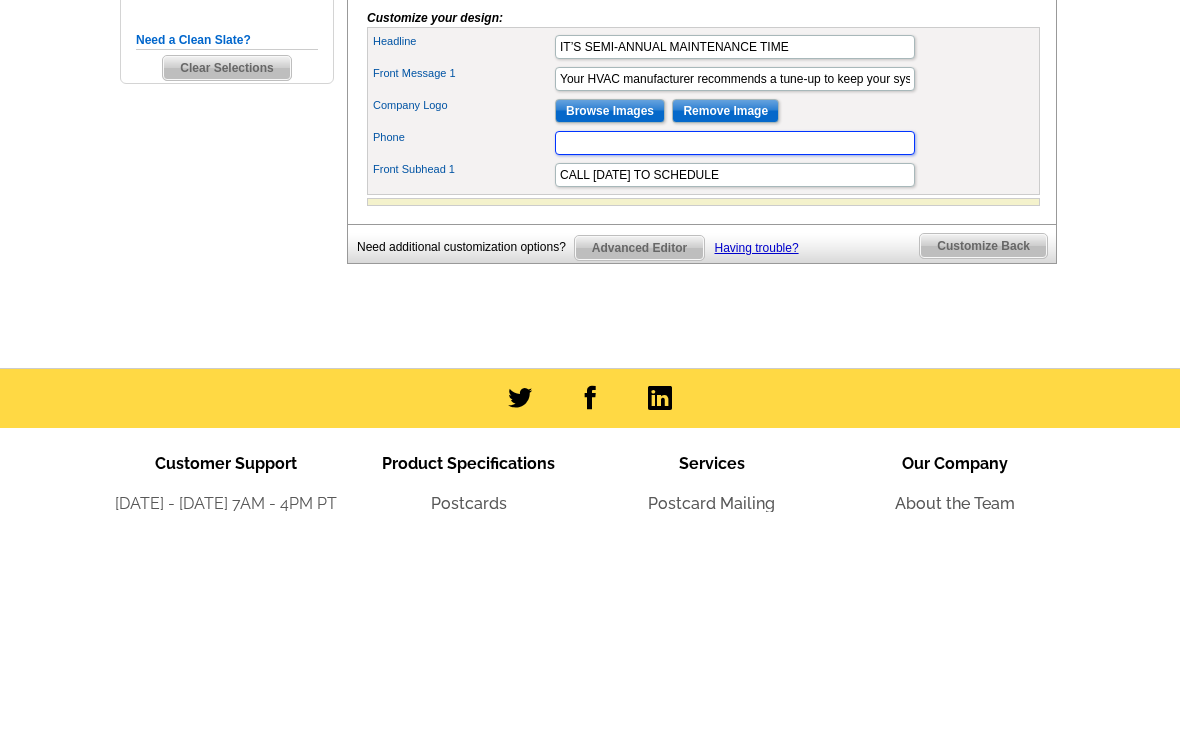 type on "1" 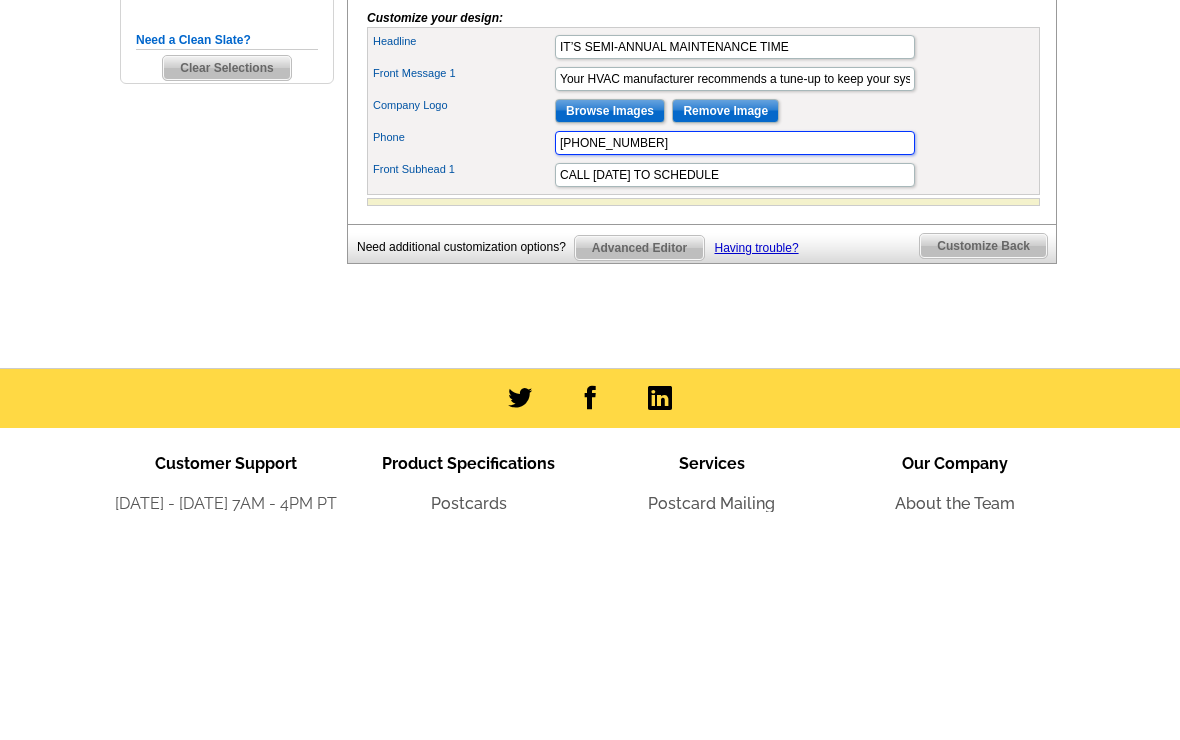 type on "320-380-9577" 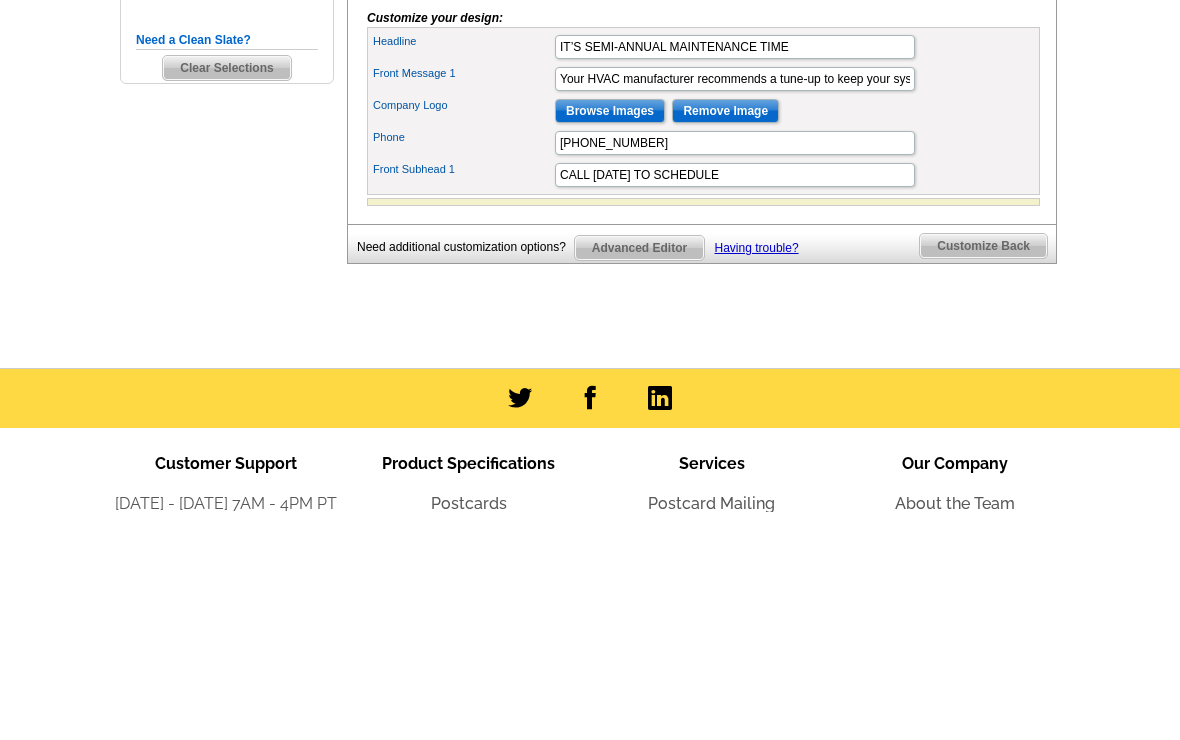 click on "Browse Images" at bounding box center [610, 340] 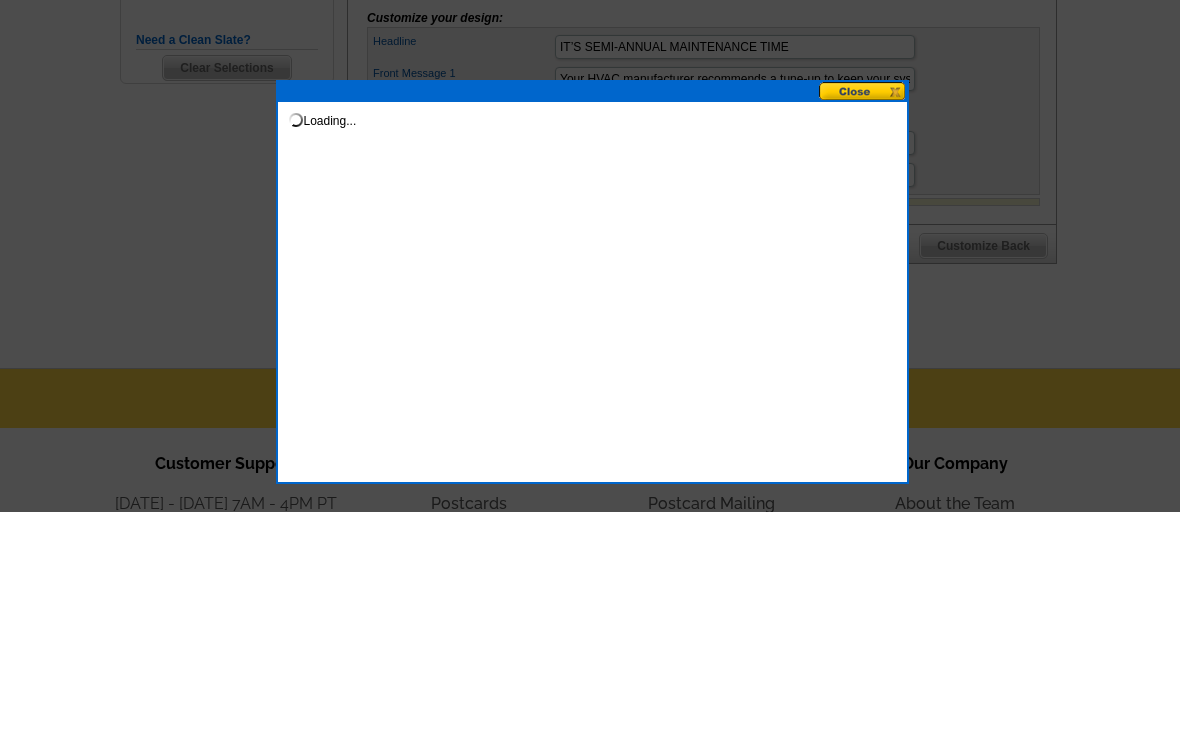 scroll, scrollTop: 717, scrollLeft: 0, axis: vertical 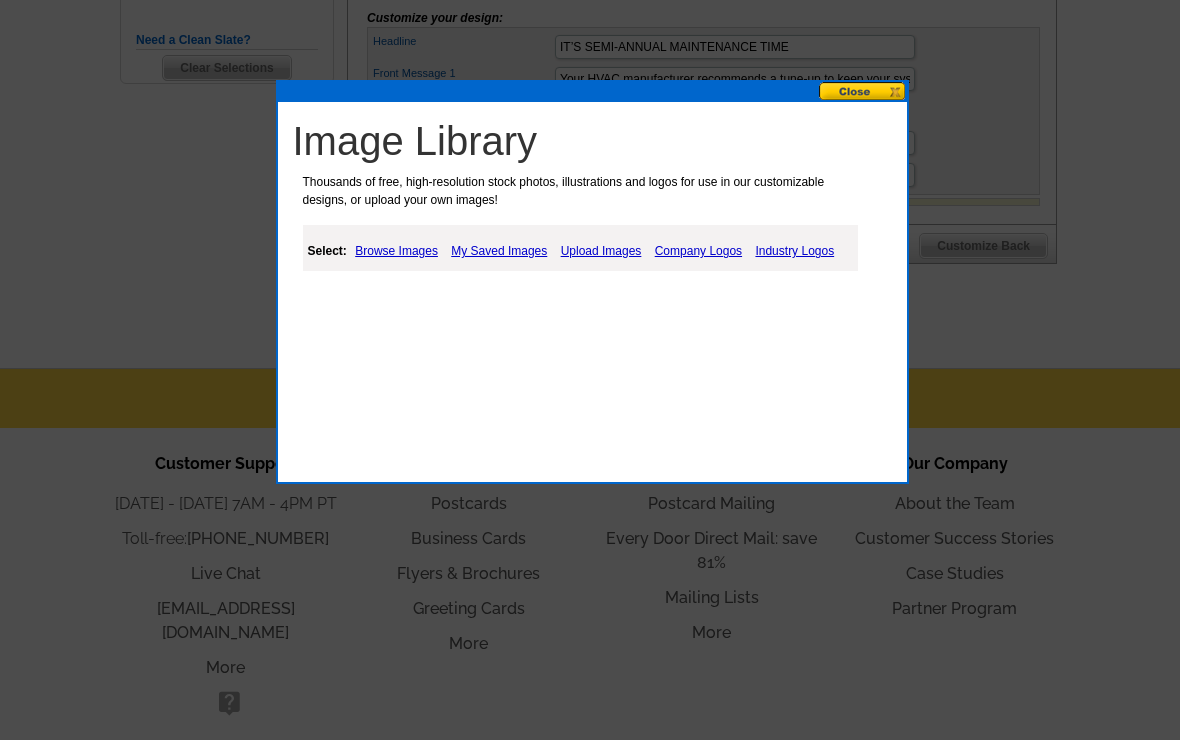 click on "My Saved Images" at bounding box center [499, 251] 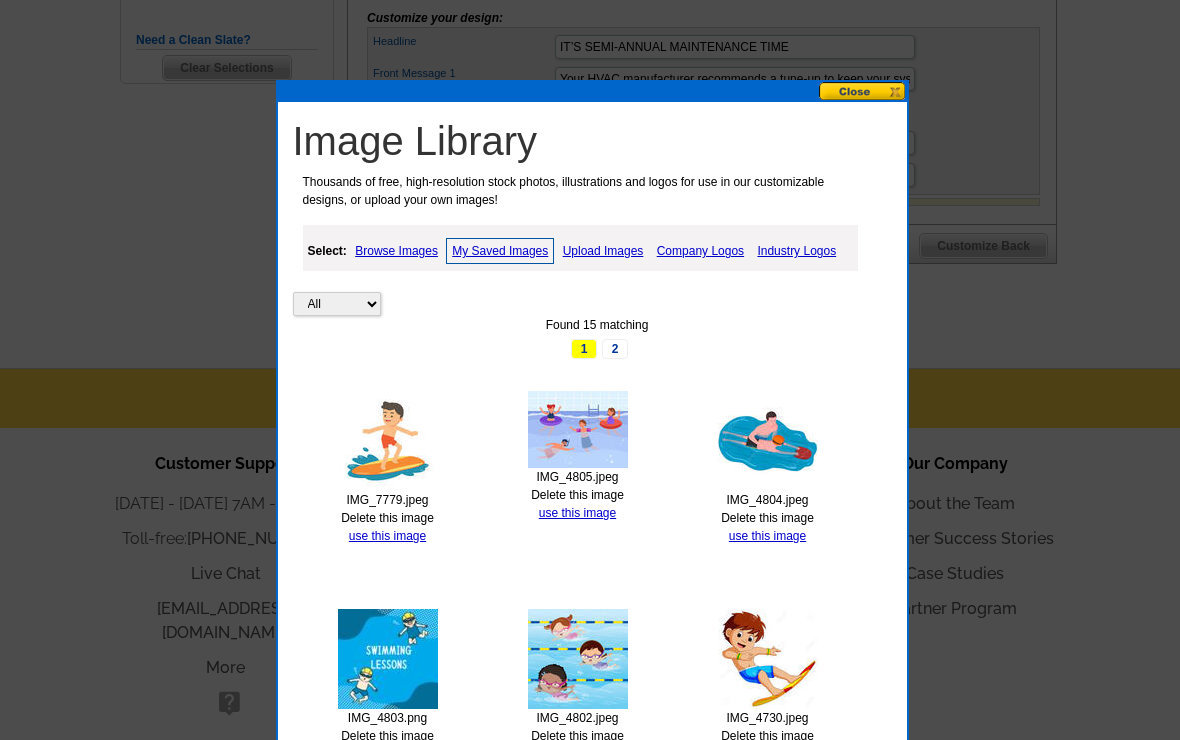 click on "use this image" at bounding box center [387, 536] 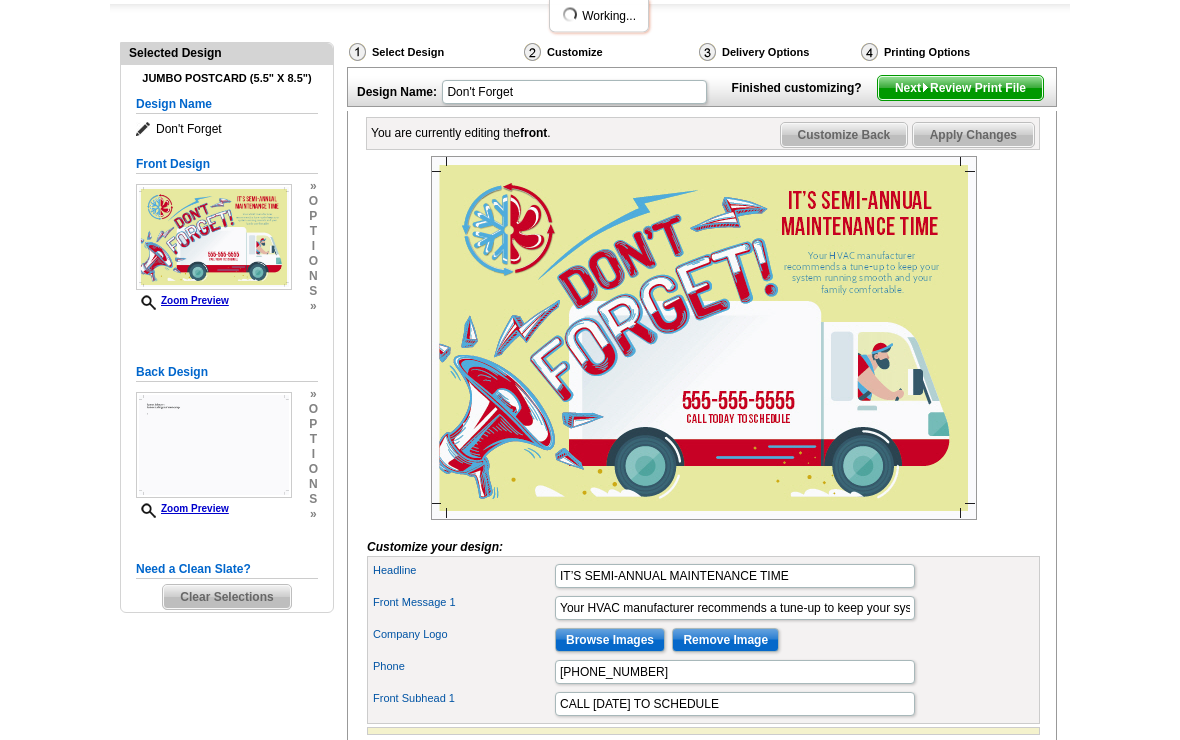 scroll, scrollTop: 188, scrollLeft: 0, axis: vertical 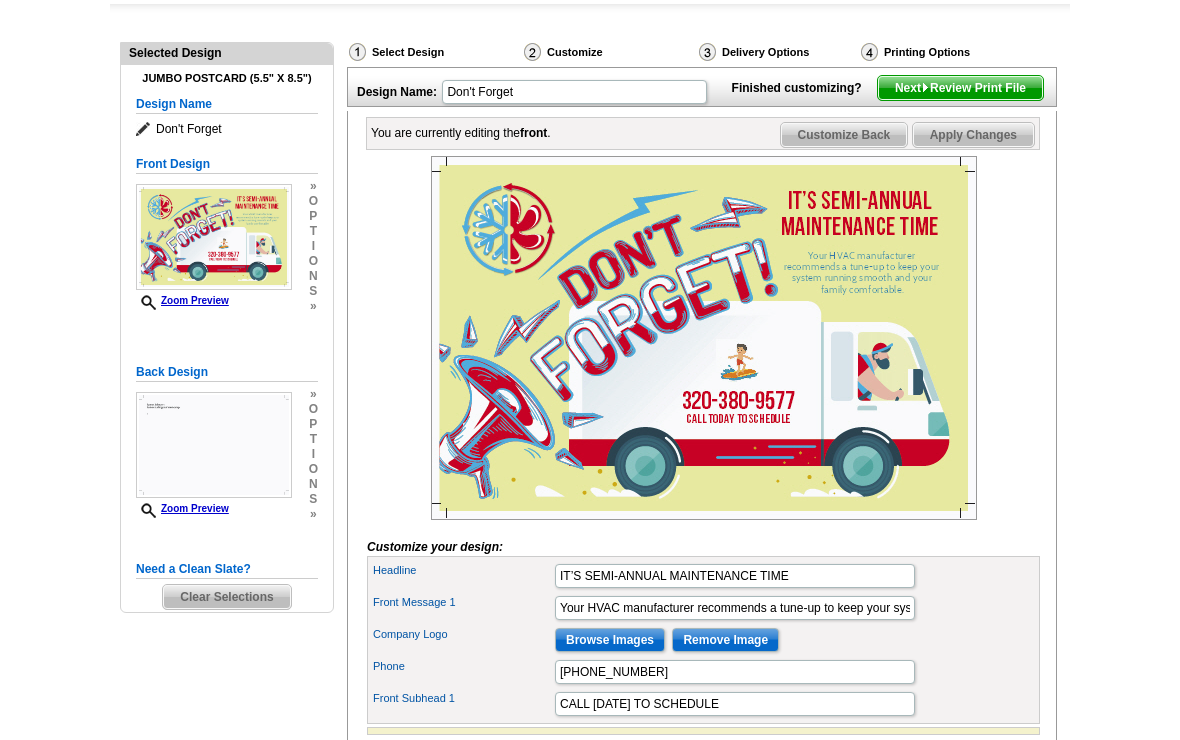 click on "Next   Review Print File" at bounding box center (960, 88) 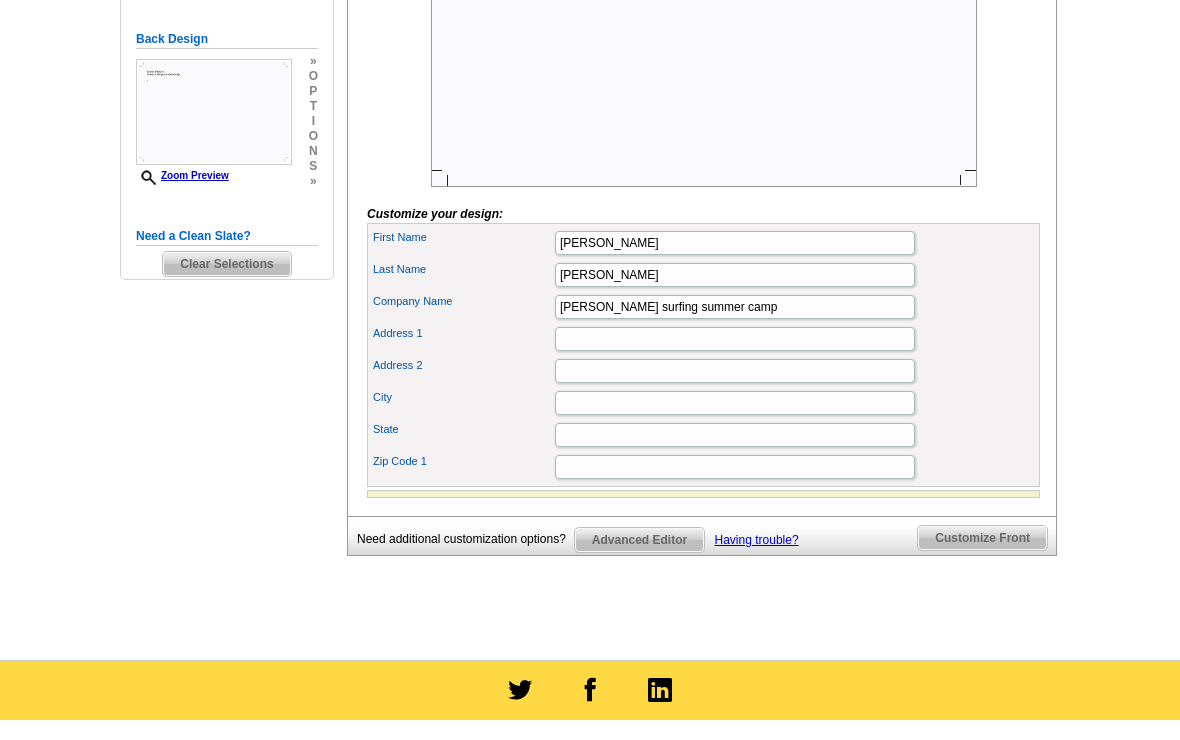 scroll, scrollTop: 558, scrollLeft: 0, axis: vertical 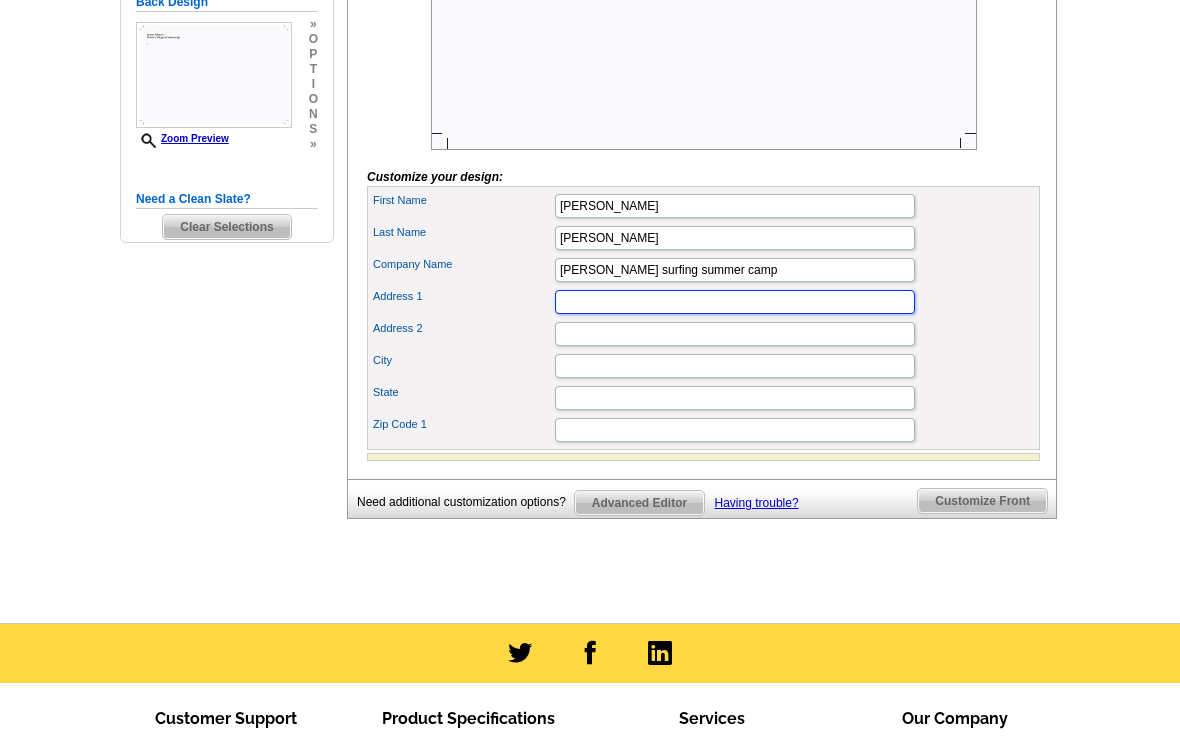 click on "Address 1" at bounding box center [735, 302] 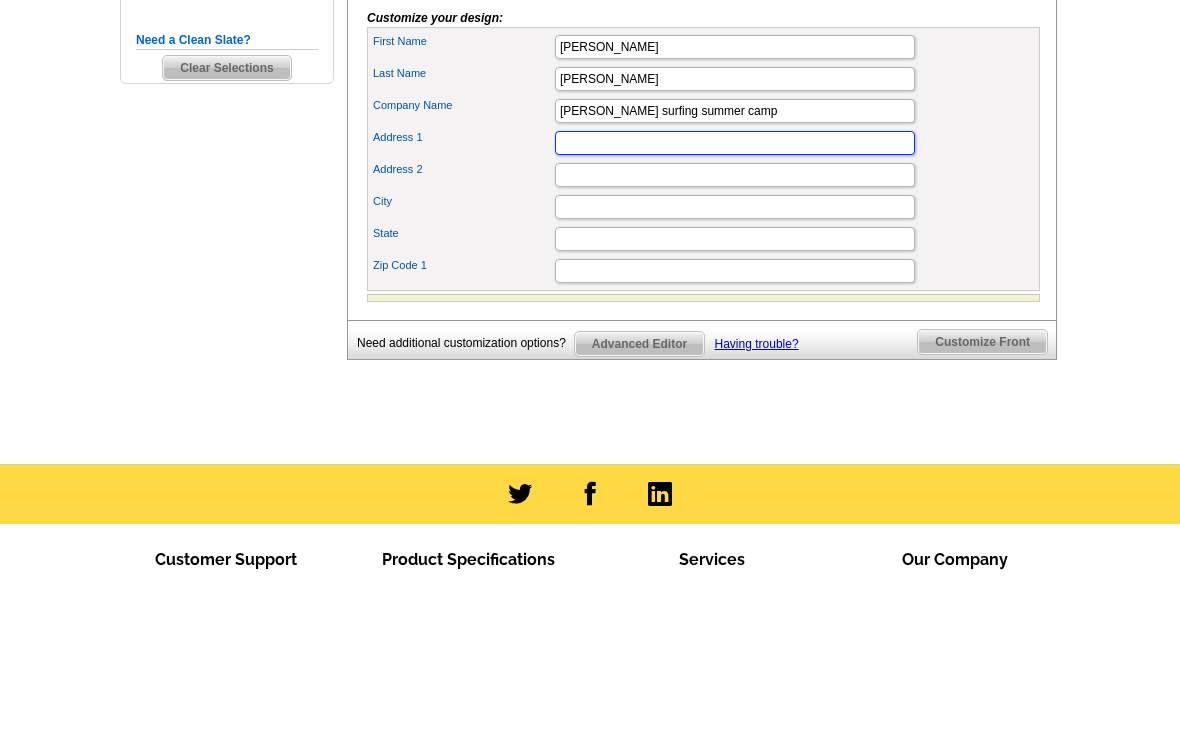 type on "4020 Clearwater Rd" 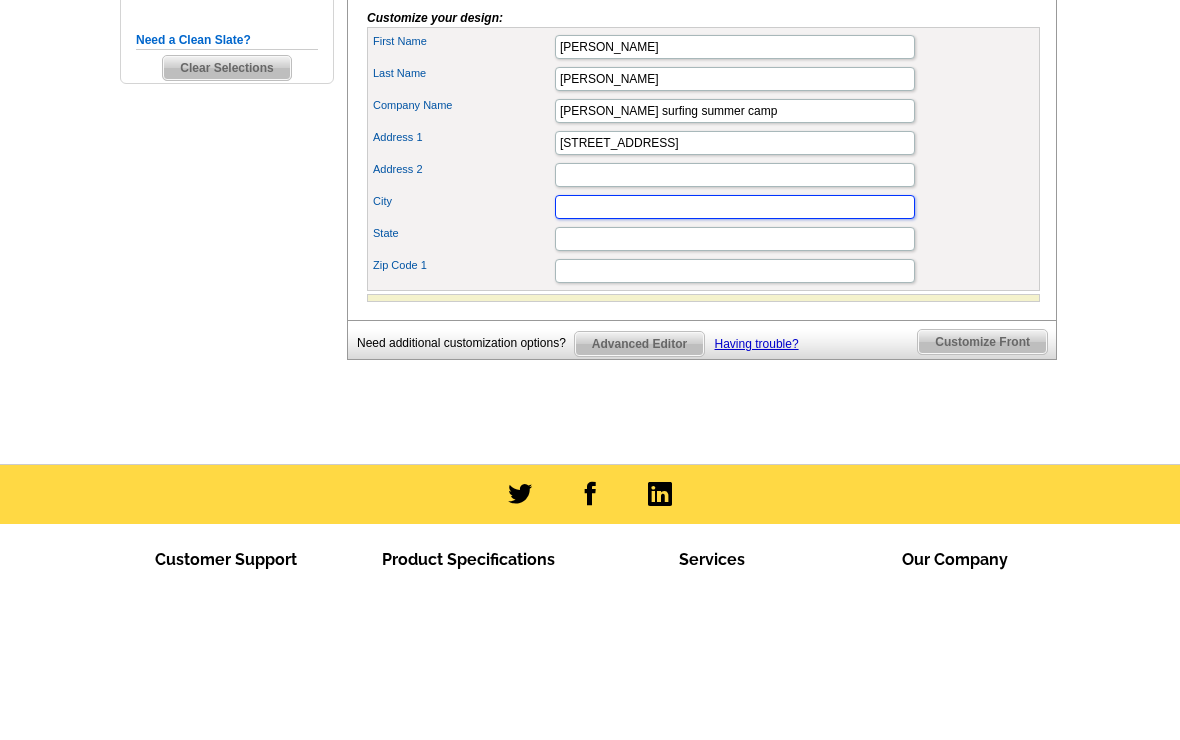 type on "Saint Cloud" 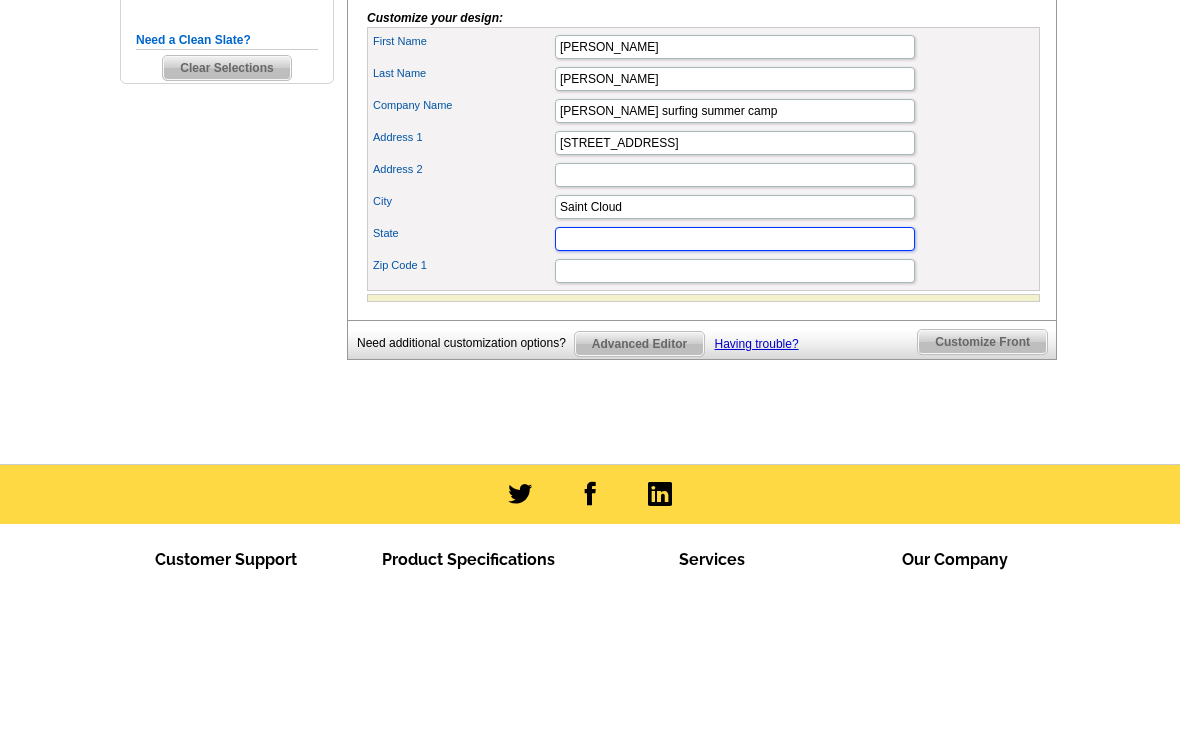 type on "MN" 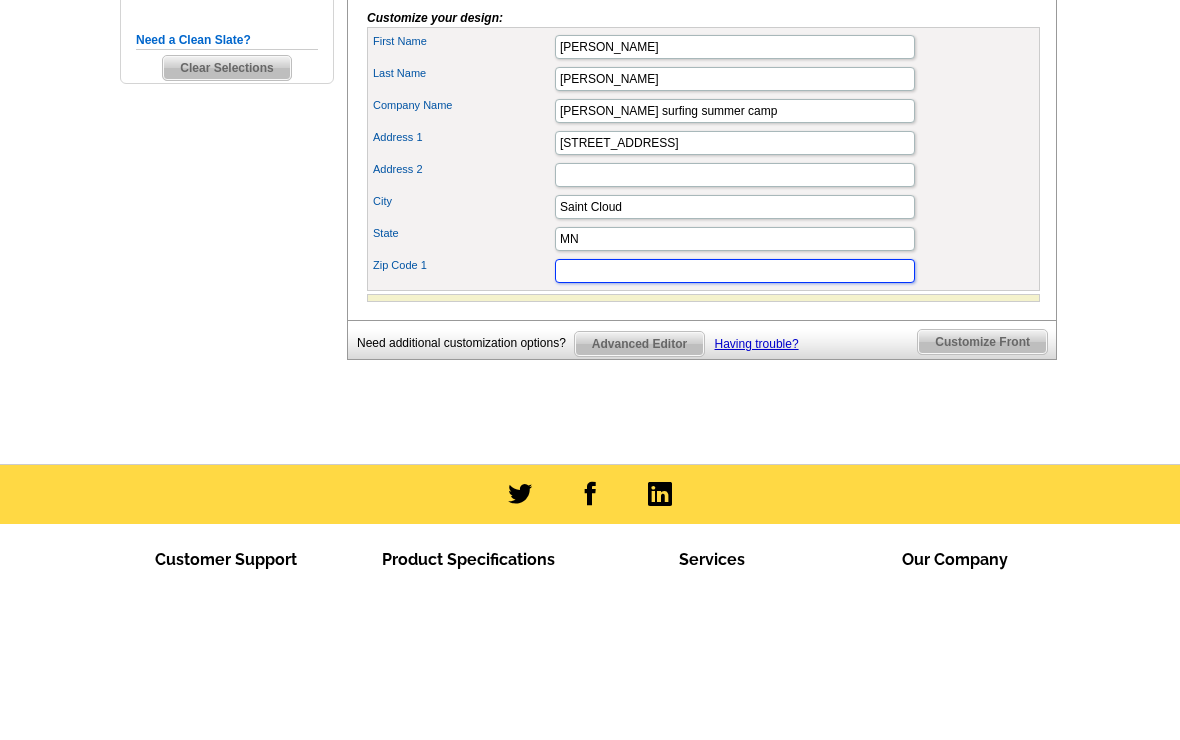 type on "56301" 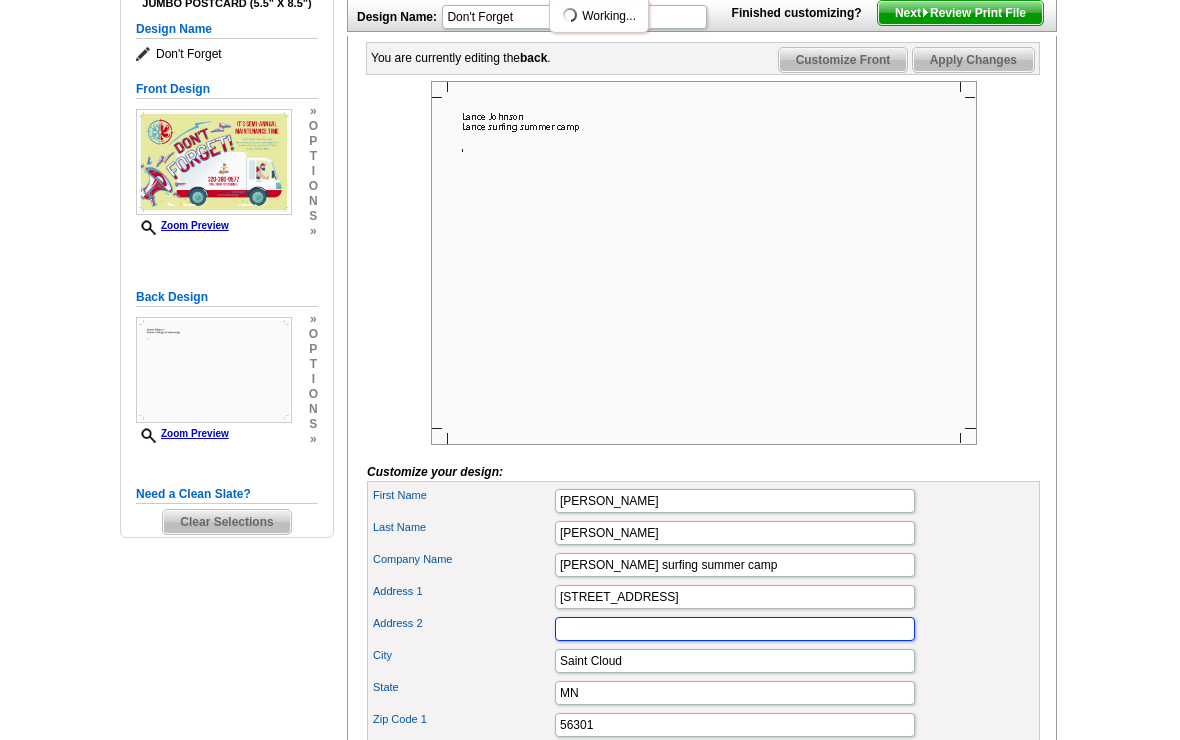 scroll, scrollTop: 262, scrollLeft: 0, axis: vertical 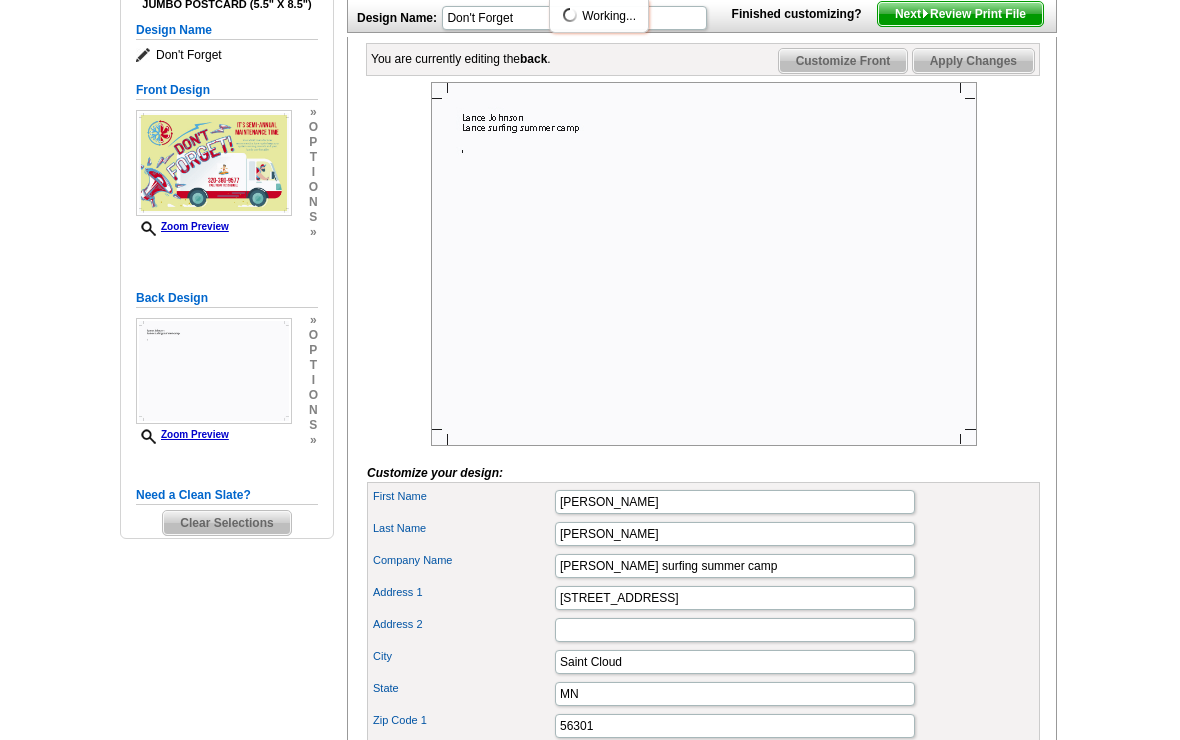 click on "Need Help? call  800-260-5887 ,  chat  with support, or have our designers make something custom just for you!
Got it, no need for the selection guide next time.
Show Results
Selected Design
Jumbo Postcard (5.5" x 8.5")
Design Name
Don't Forget
Front Design
Zoom Preview
»
o
p
t
i
o
n
s
»
» o p" at bounding box center [590, 395] 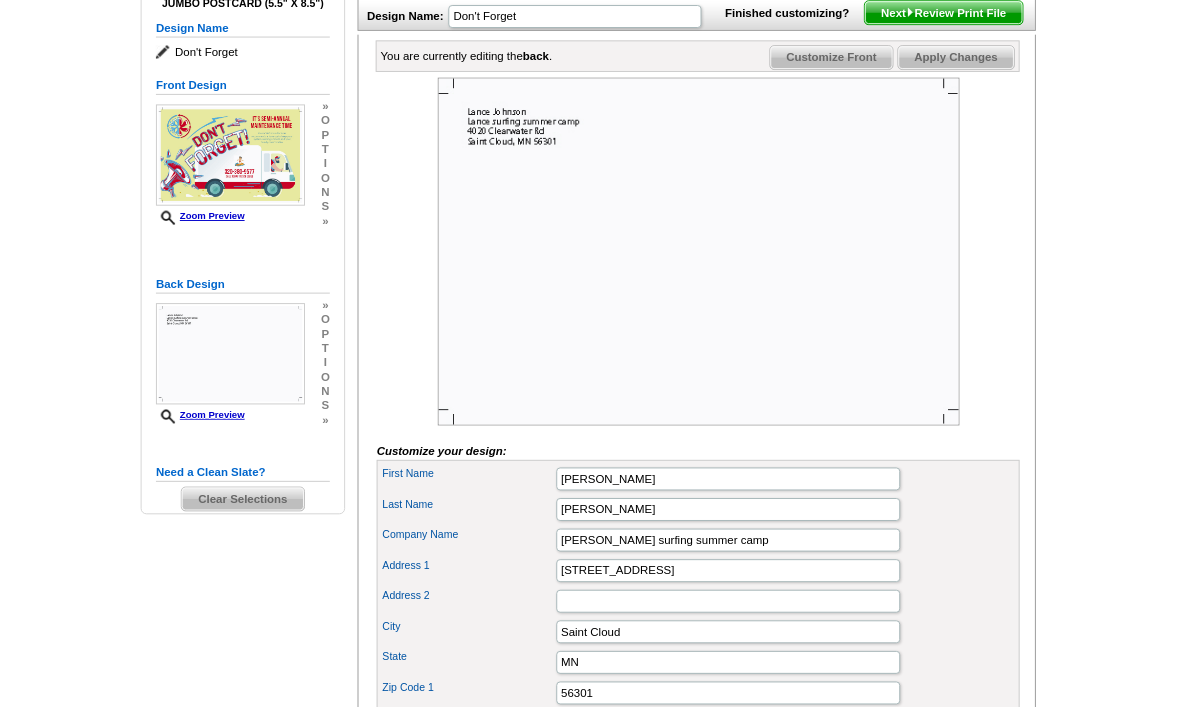 scroll, scrollTop: 279, scrollLeft: 0, axis: vertical 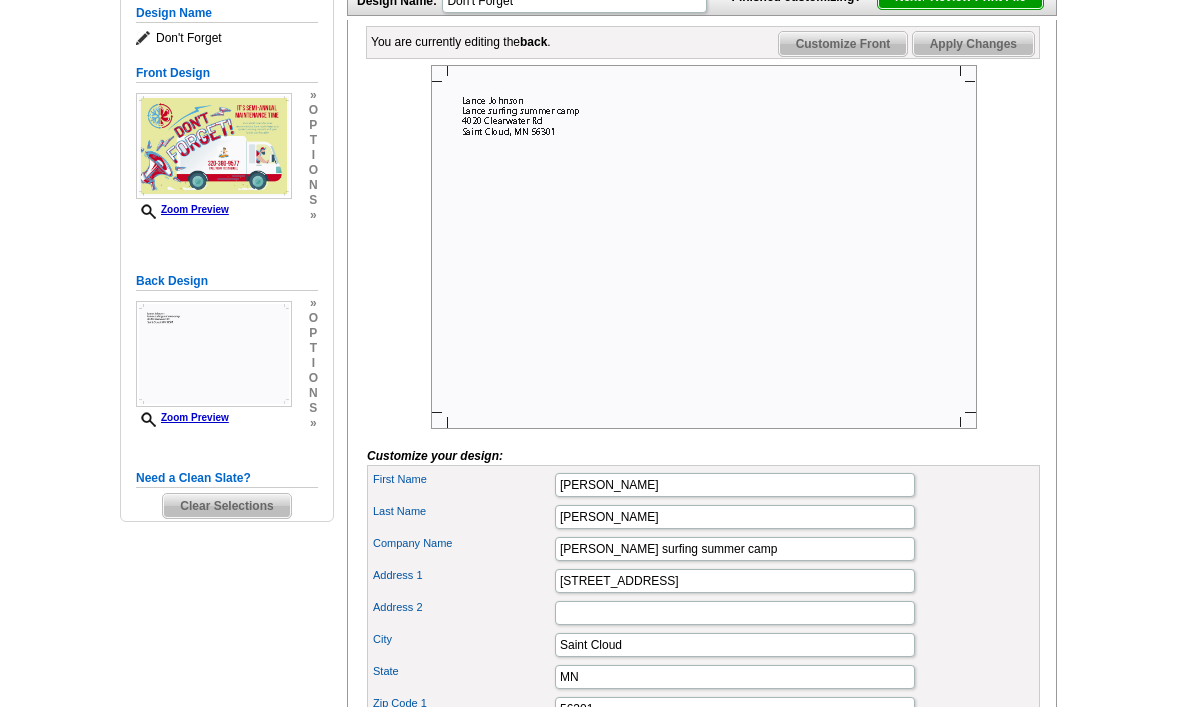 click on "Next   Review Print File" at bounding box center (960, -3) 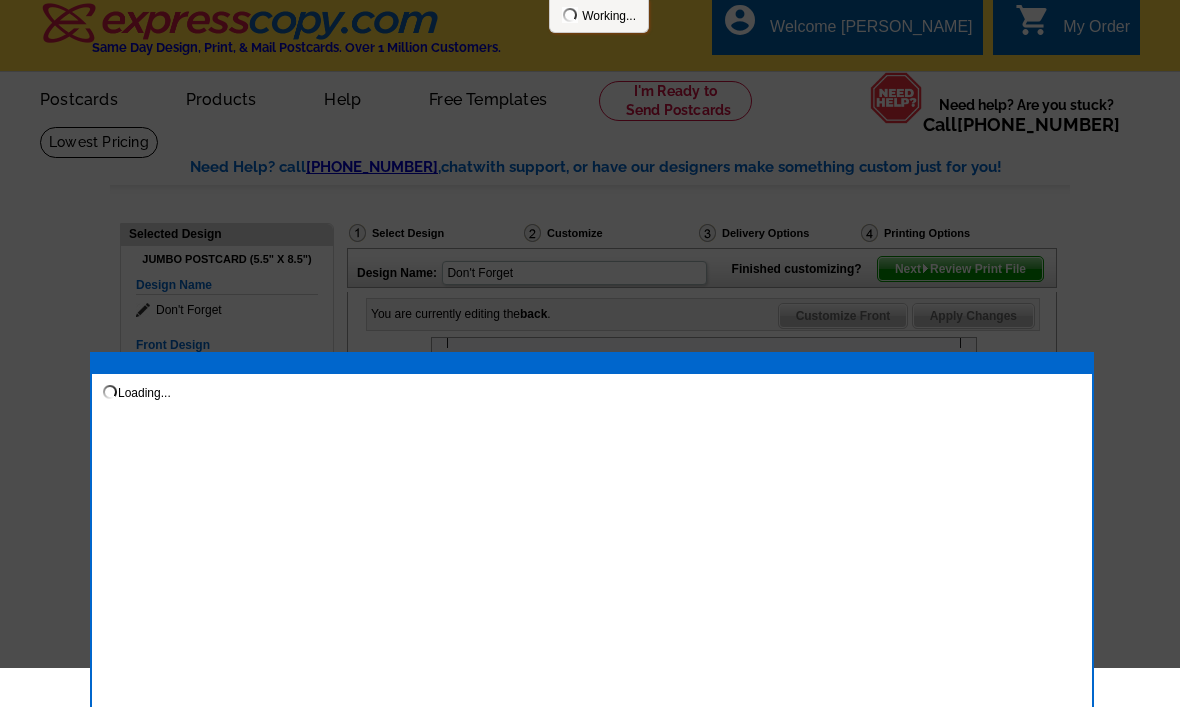 scroll, scrollTop: 0, scrollLeft: 0, axis: both 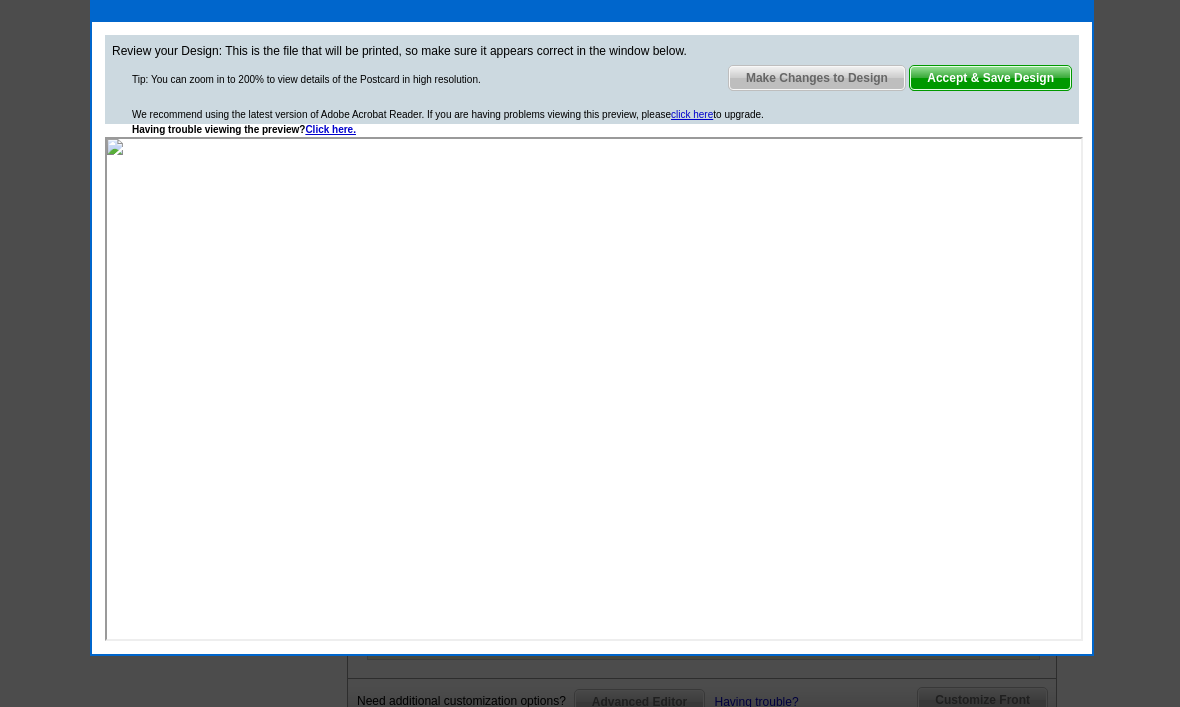 click on "Accept & Save Design" at bounding box center (990, 78) 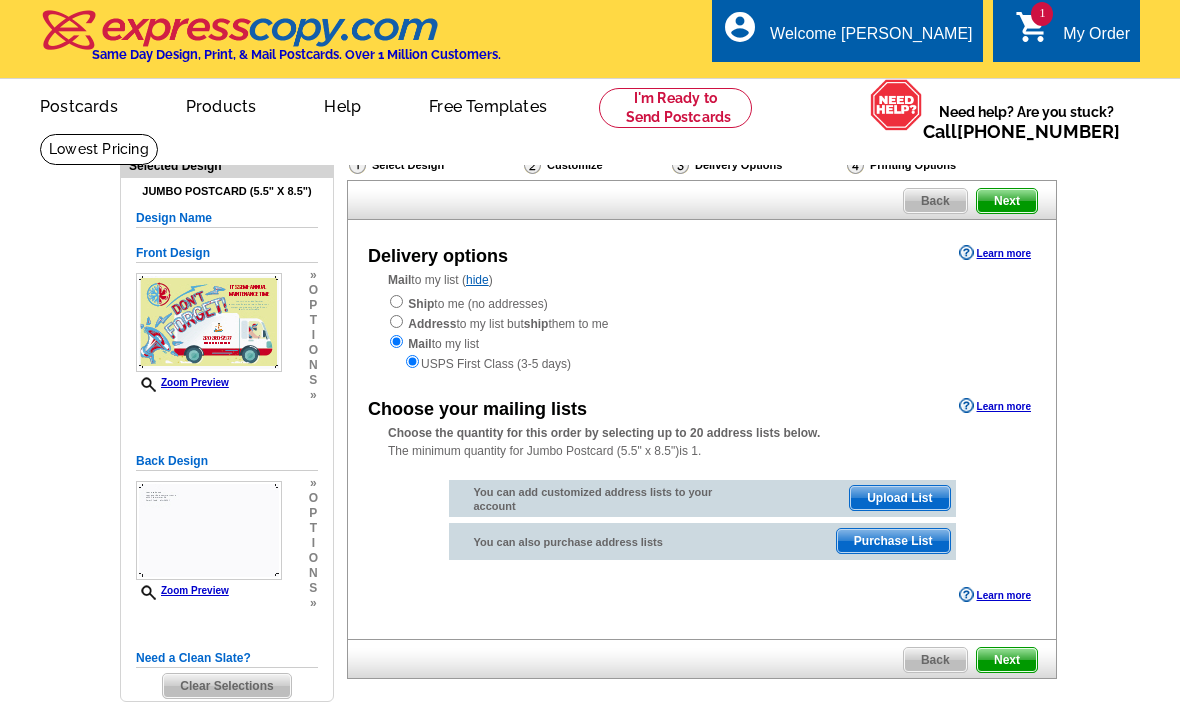 scroll, scrollTop: 0, scrollLeft: 0, axis: both 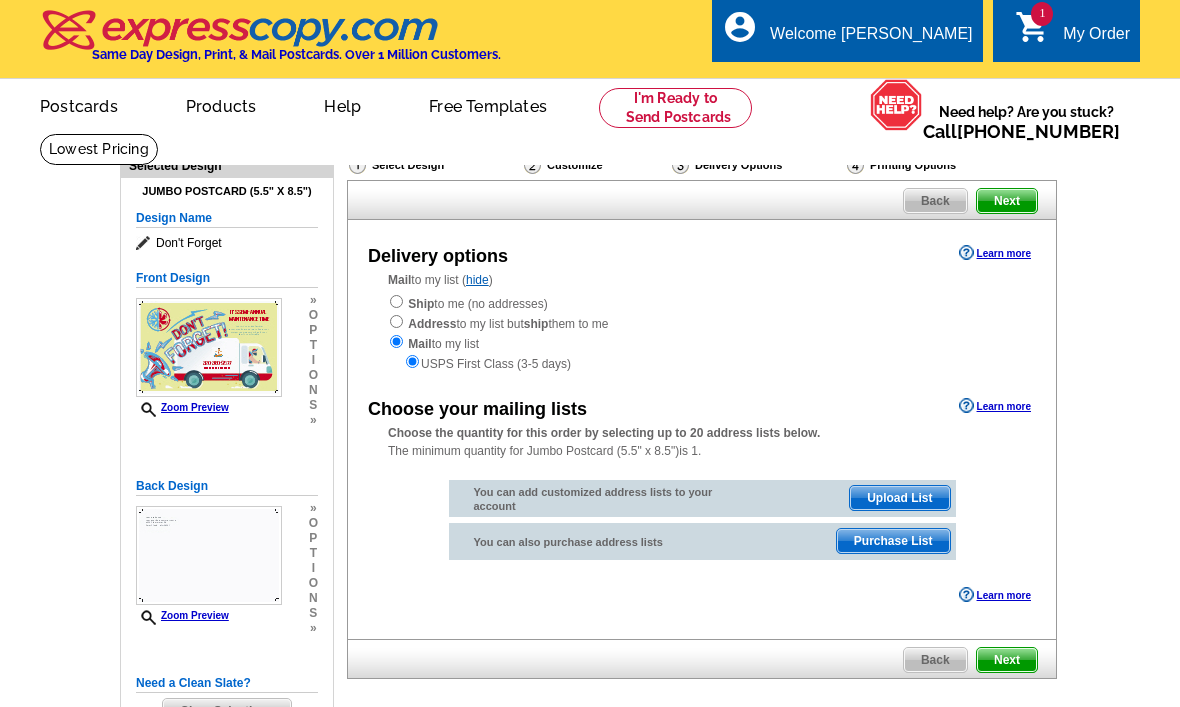 click at bounding box center [396, 301] 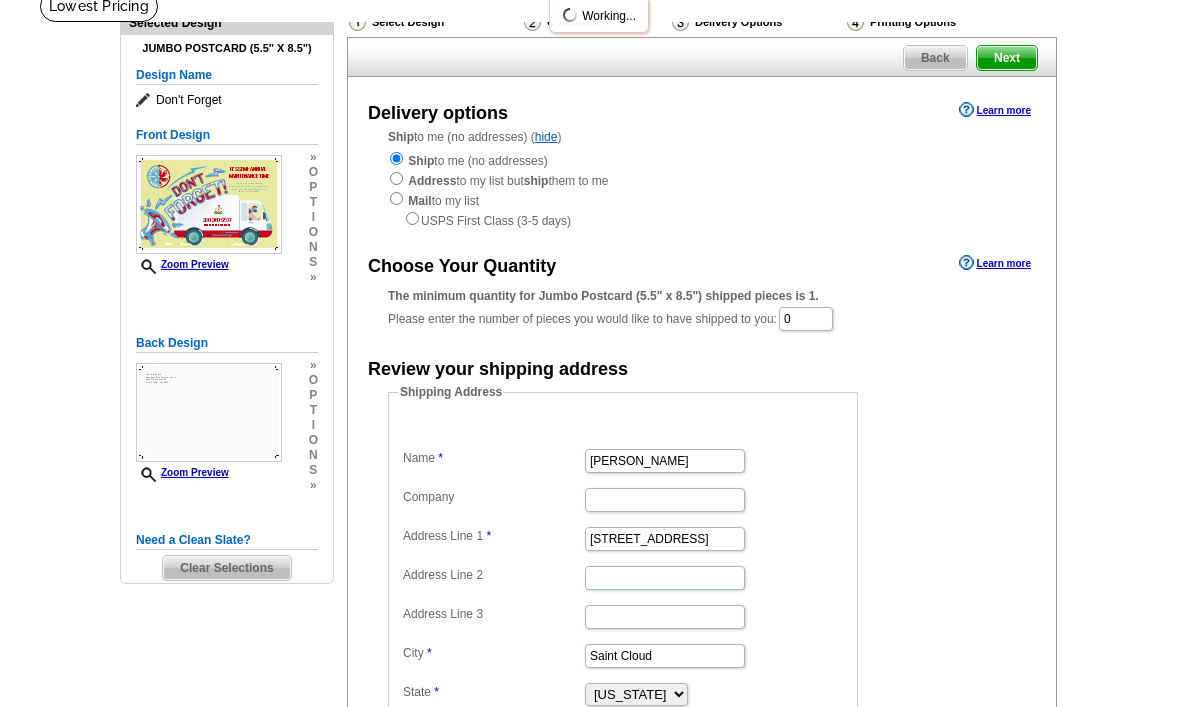 scroll, scrollTop: 146, scrollLeft: 0, axis: vertical 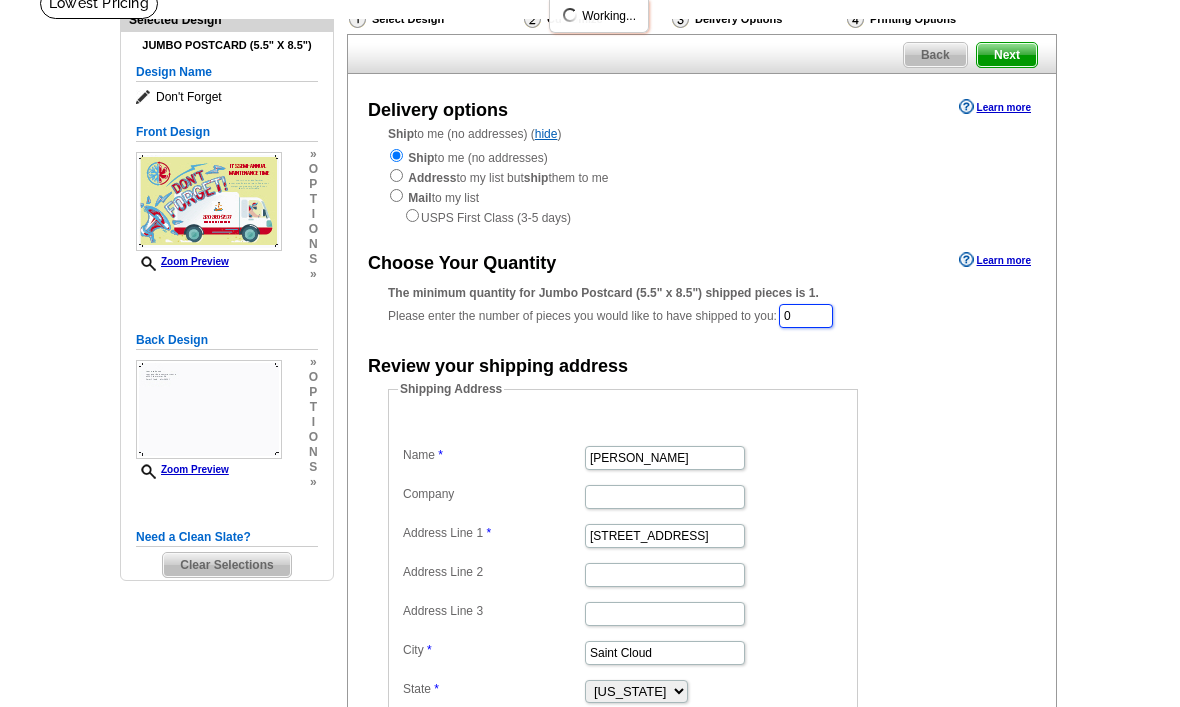 click on "0" at bounding box center [806, 316] 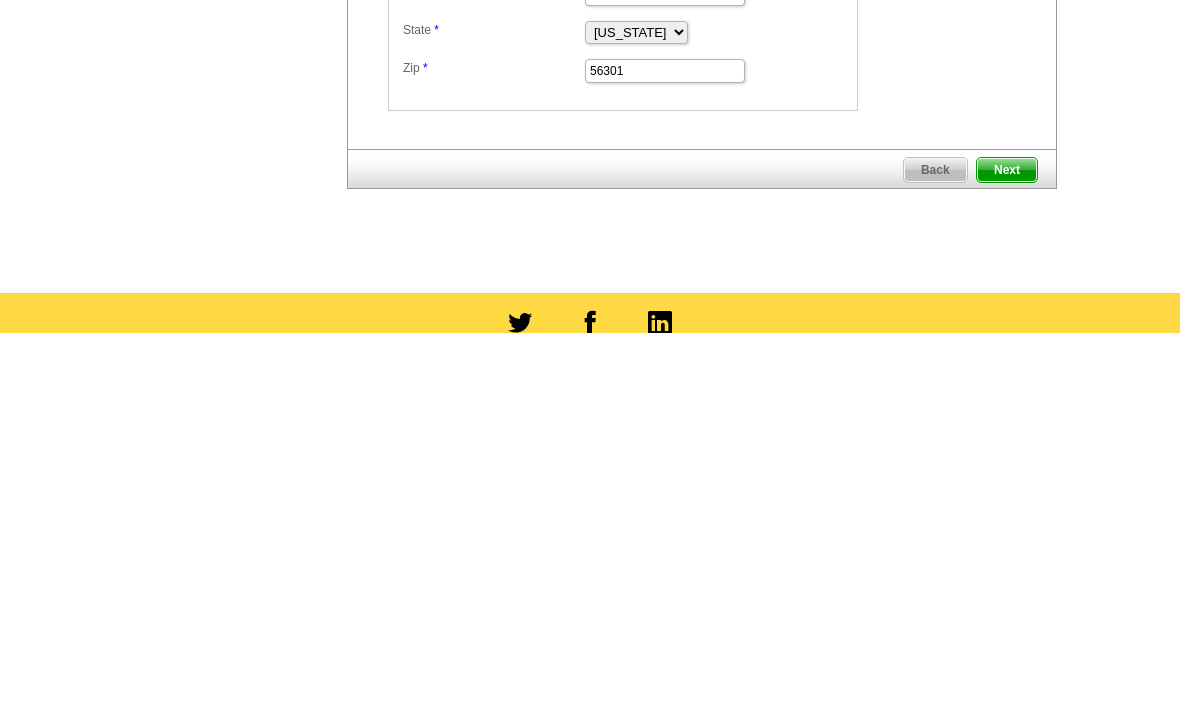type on "100" 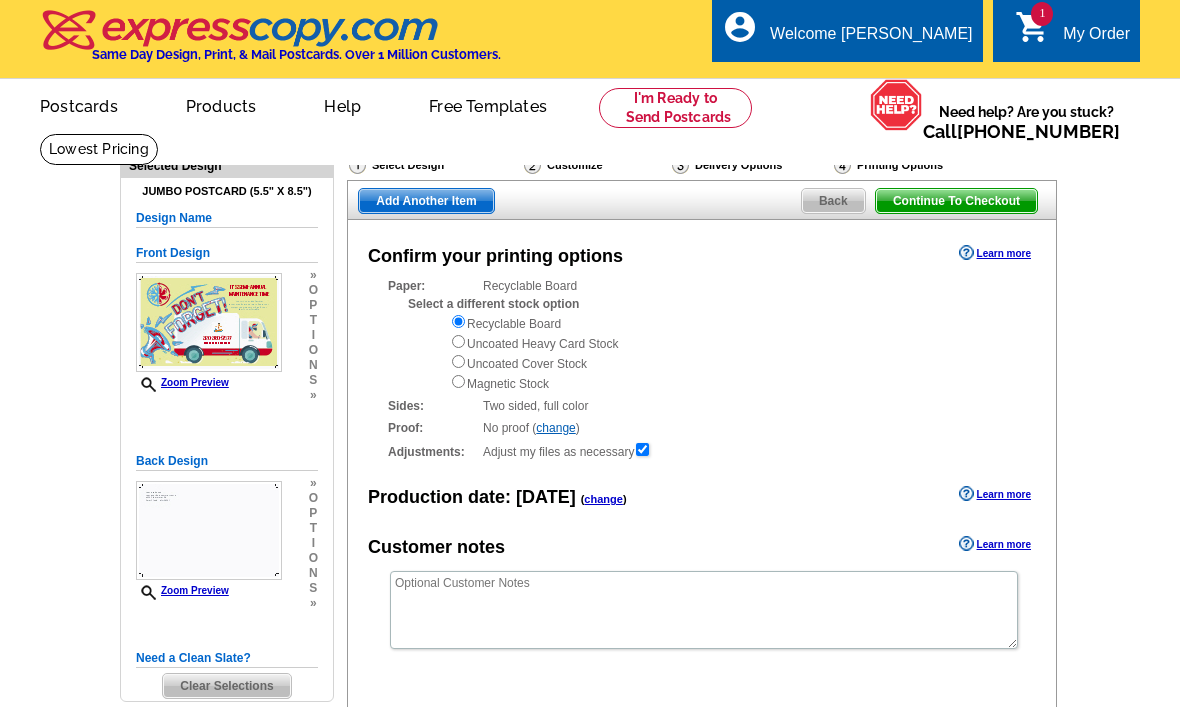 scroll, scrollTop: 0, scrollLeft: 0, axis: both 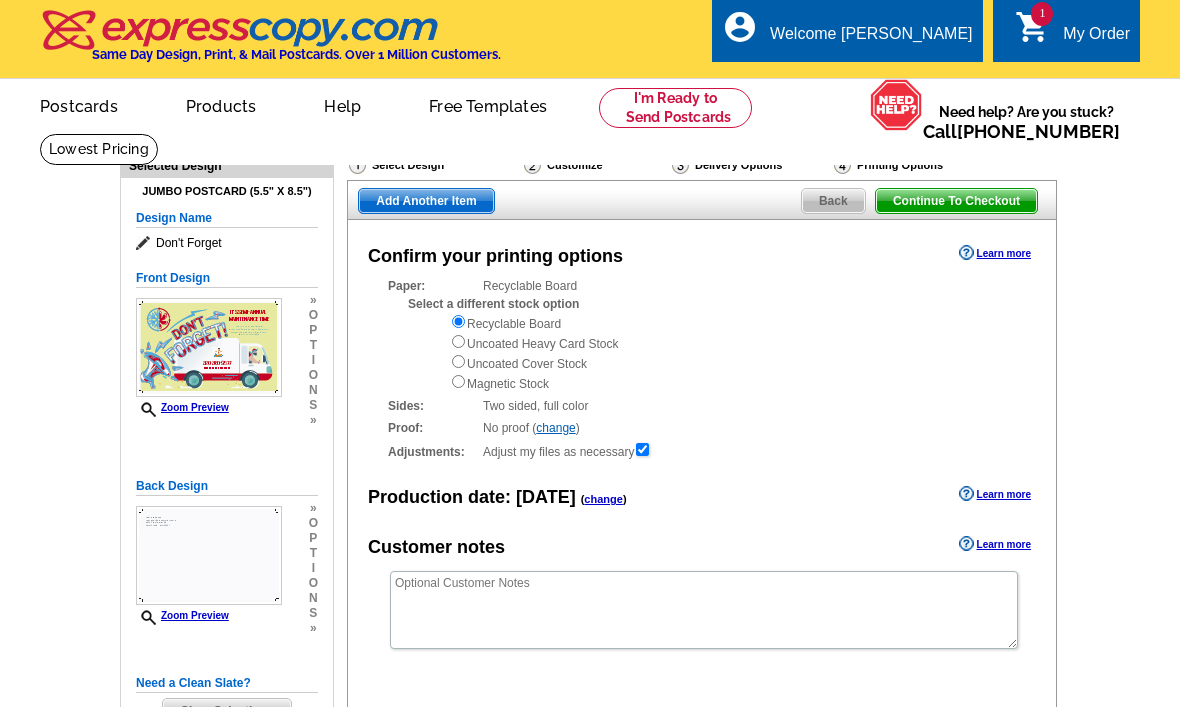 click on "Add Another Item" at bounding box center (426, 201) 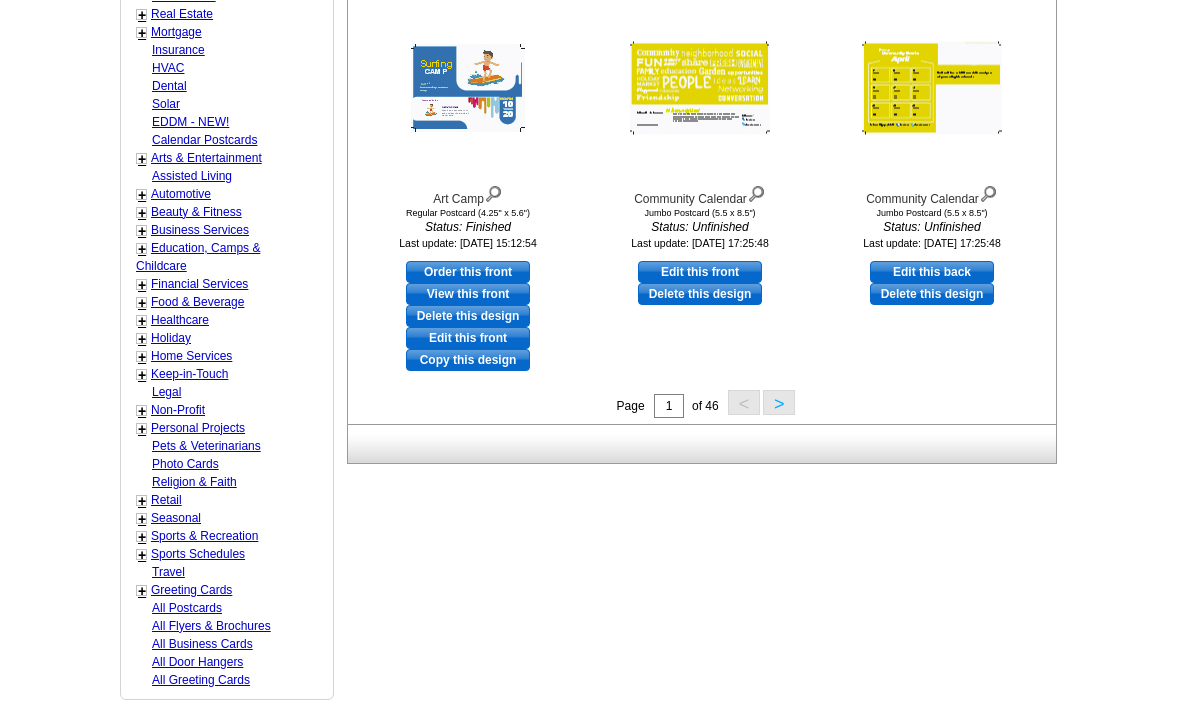 scroll, scrollTop: 800, scrollLeft: 0, axis: vertical 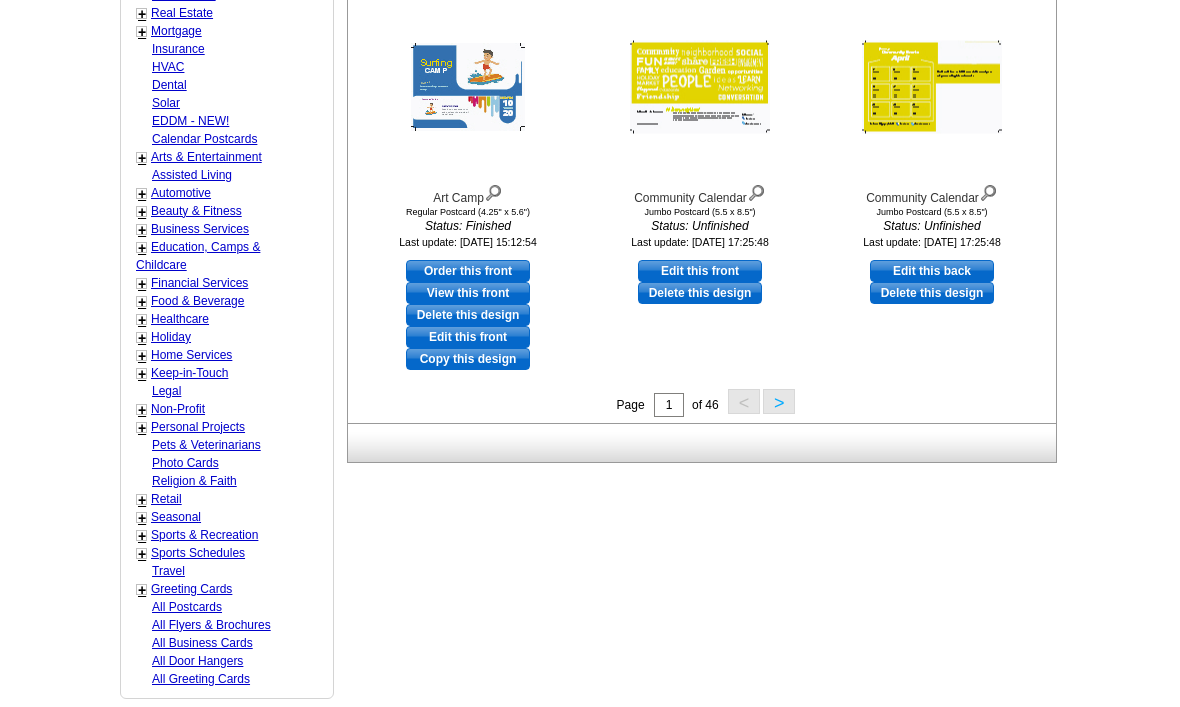 click on "+ Home Services   - HVAC   - Landscaping   - Solar   - [MEDICAL_DATA] / Laundromat   - Cleaning Services   - Interior Design   - Moving   - Pest Control   - Remodeling   - Subcontractors" at bounding box center (208, 355) 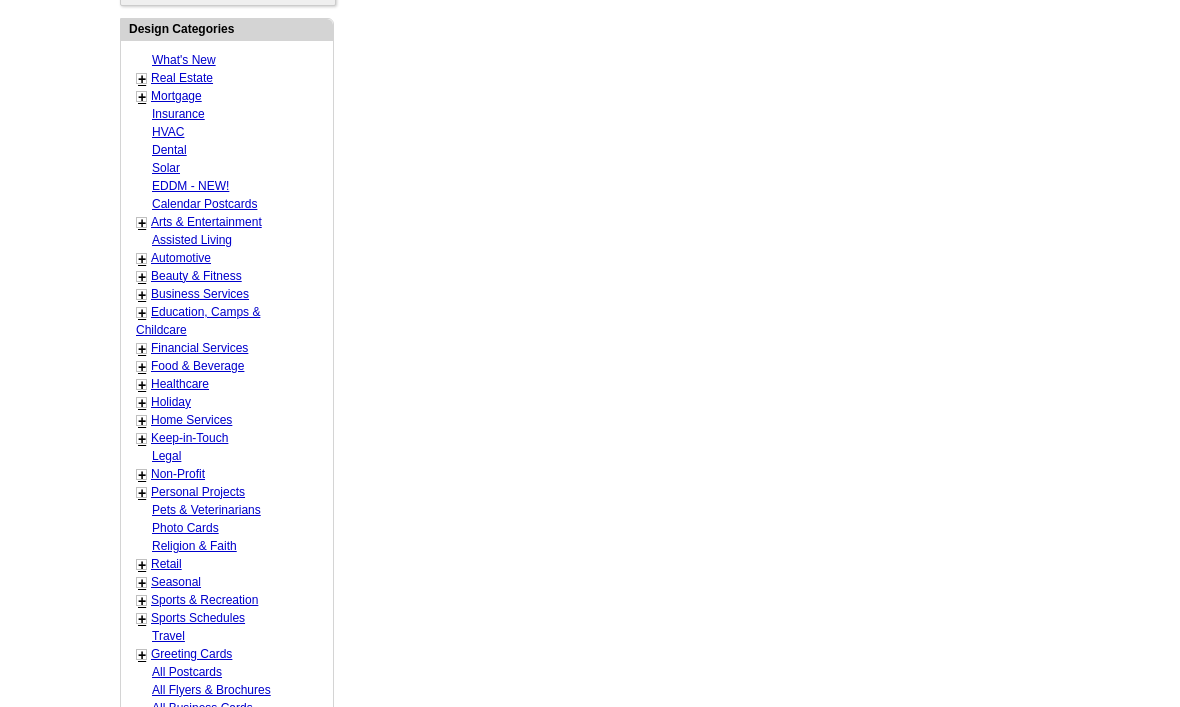 click on "Food & Beverage" at bounding box center (197, 366) 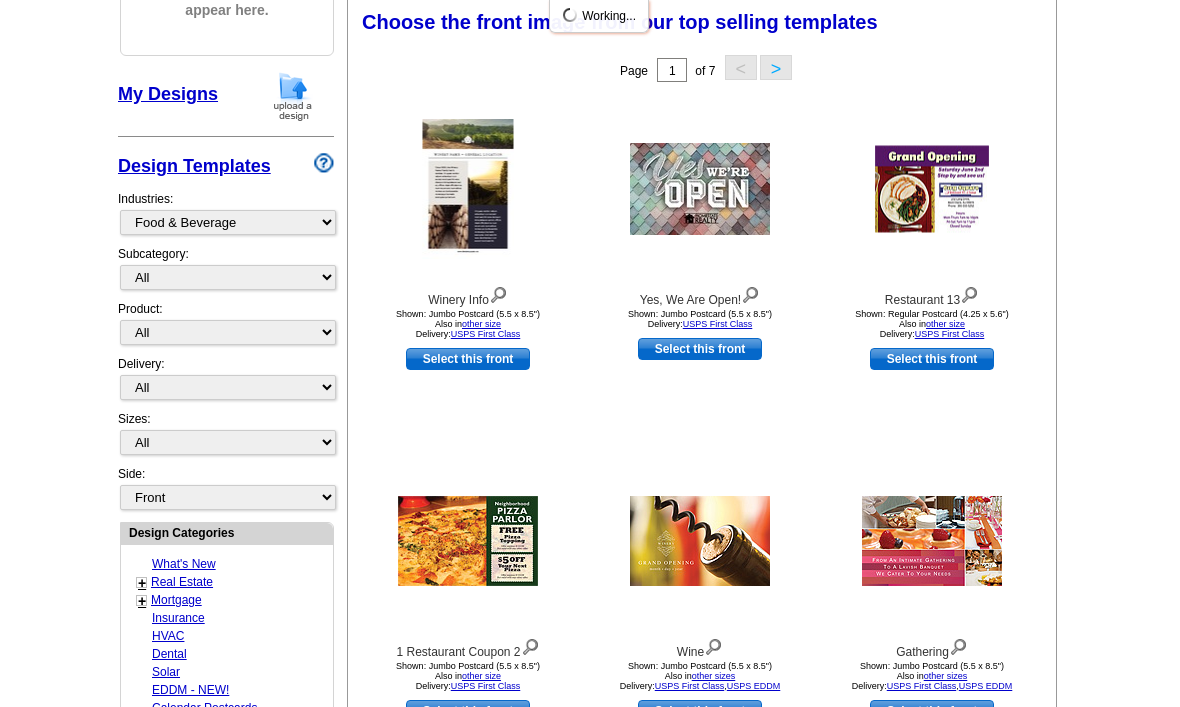 scroll, scrollTop: 293, scrollLeft: 0, axis: vertical 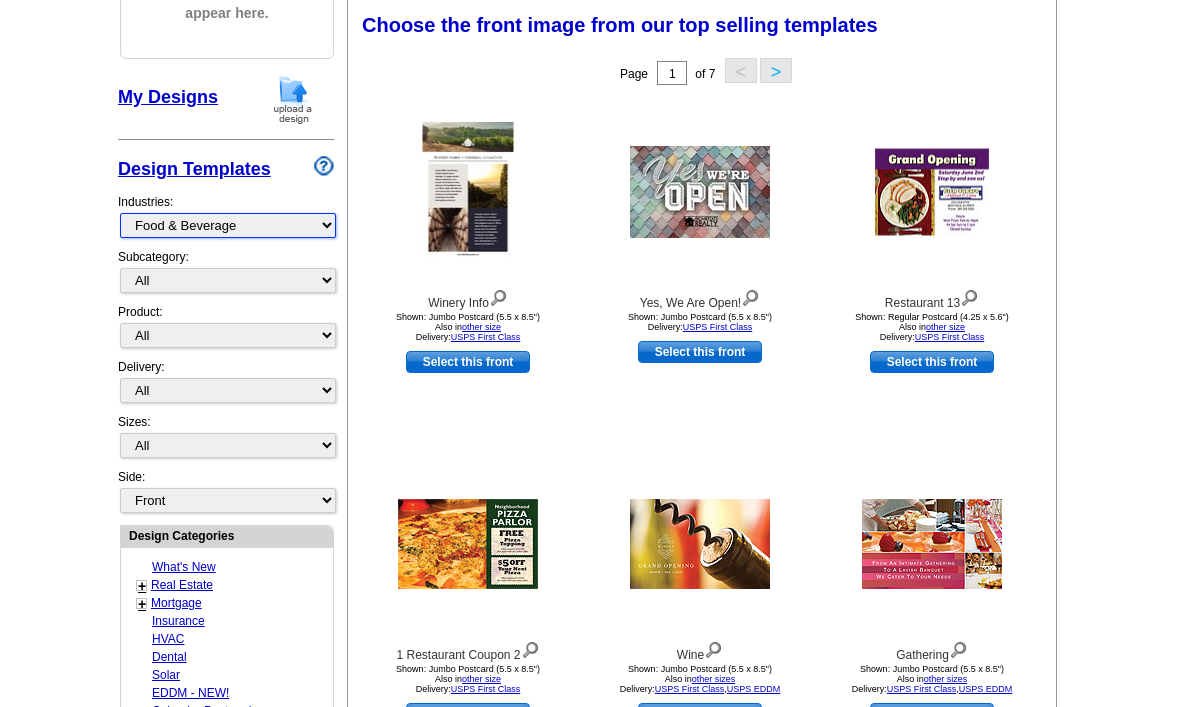 click on "What's New Real Estate Mortgage Insurance HVAC Dental Solar EDDM - NEW! Calendar Postcards Arts & Entertainment Assisted Living Automotive Beauty & Fitness Business Services Education, Camps & Childcare Financial Services Food & Beverage Healthcare Holiday Home Services Keep-in-Touch Legal Non-Profit Personal Projects Pets & Veterinarians Photo Cards Religion & Faith Retail Seasonal Sports & Recreation Sports Schedules Travel Greeting Cards All Postcards All Flyers & Brochures All Business Cards All Door Hangers All Greeting Cards" at bounding box center [228, 225] 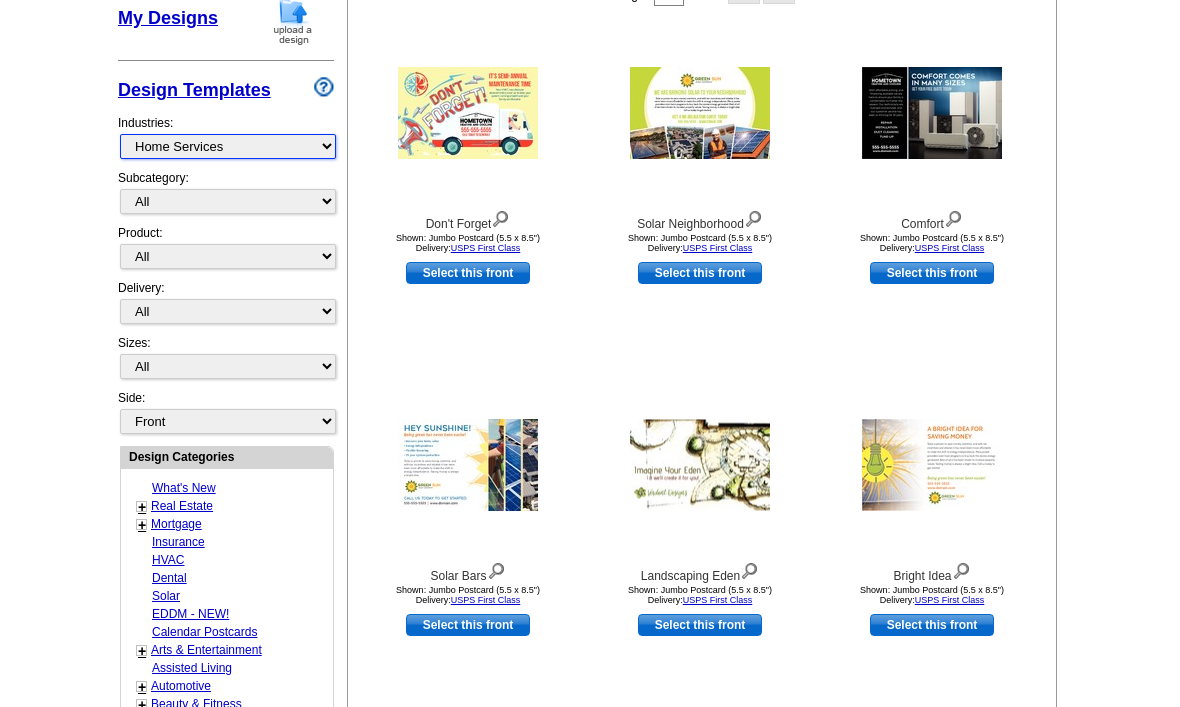 scroll, scrollTop: 349, scrollLeft: 0, axis: vertical 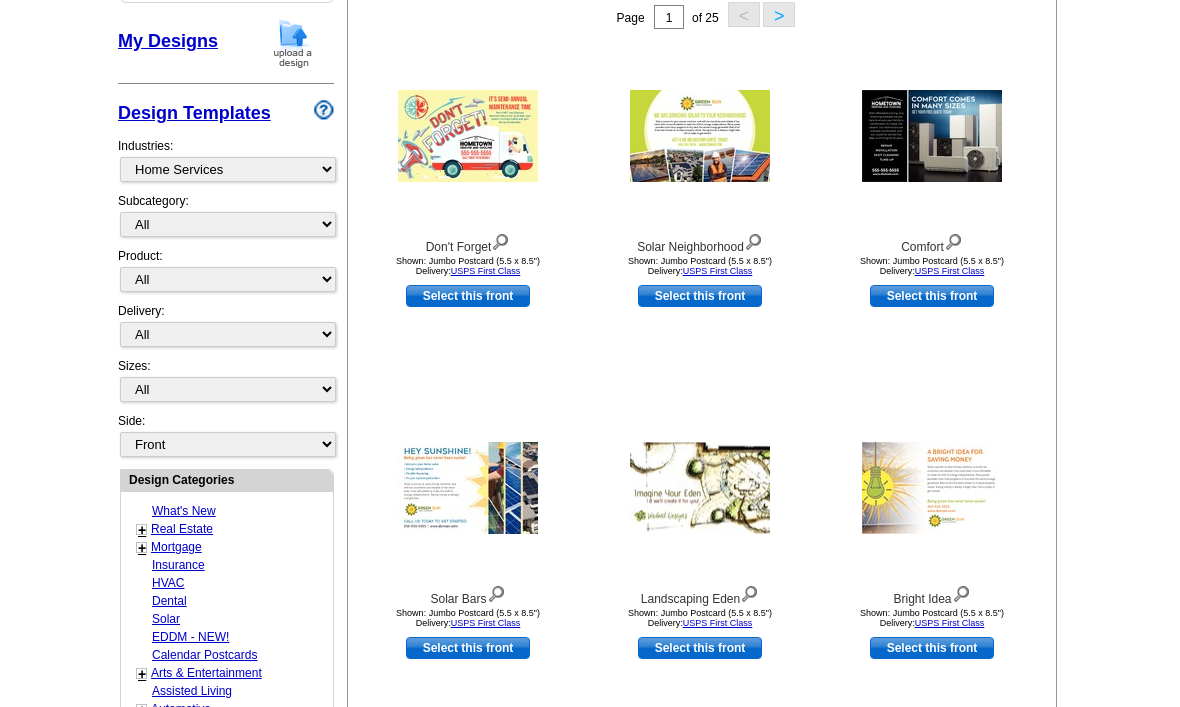 click on ">" at bounding box center (779, 14) 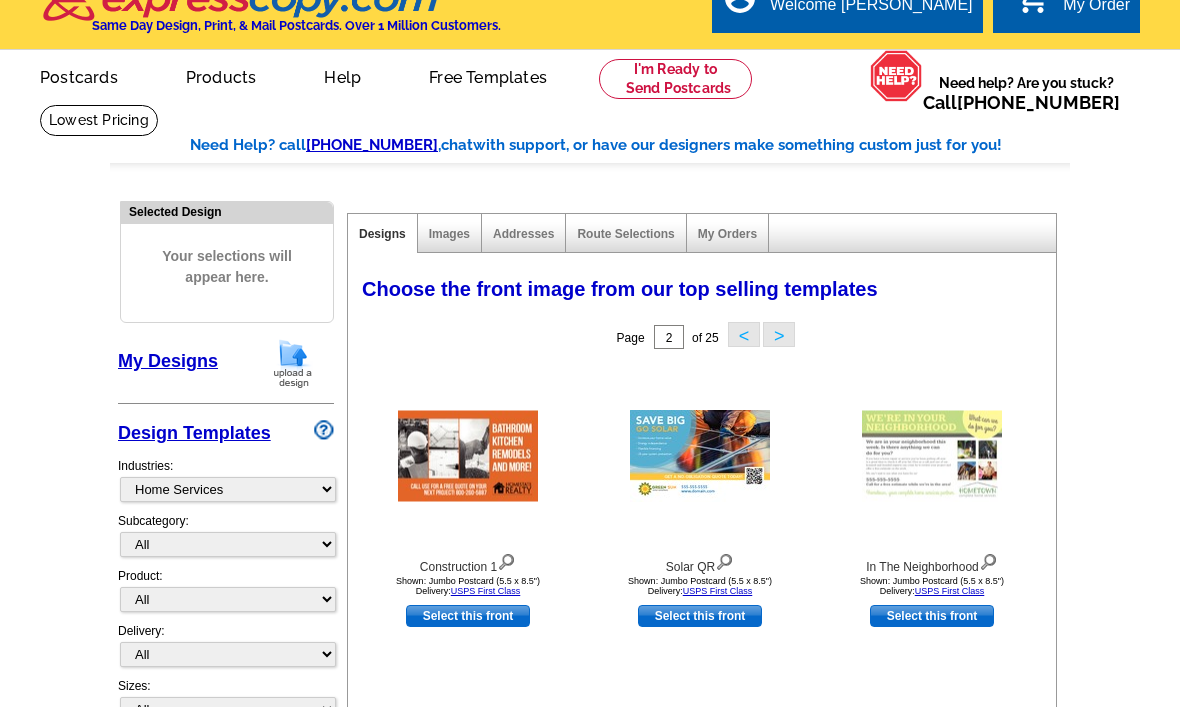 scroll, scrollTop: 0, scrollLeft: 0, axis: both 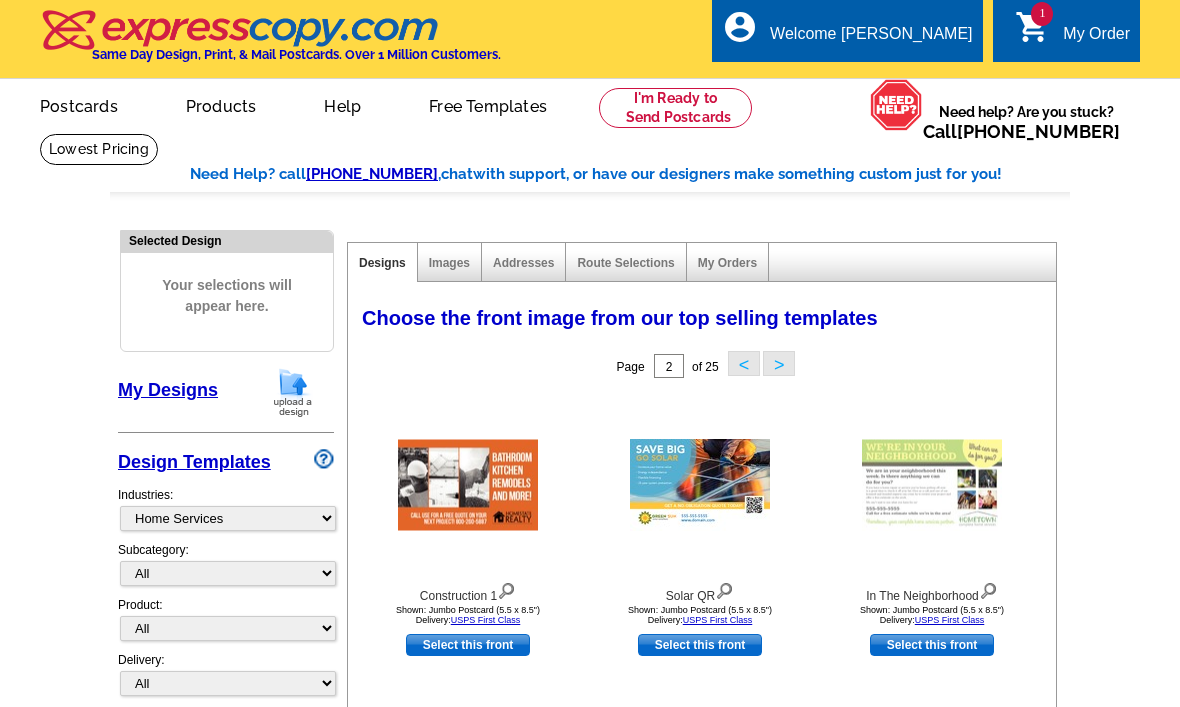 click on "My Order" at bounding box center [1096, 39] 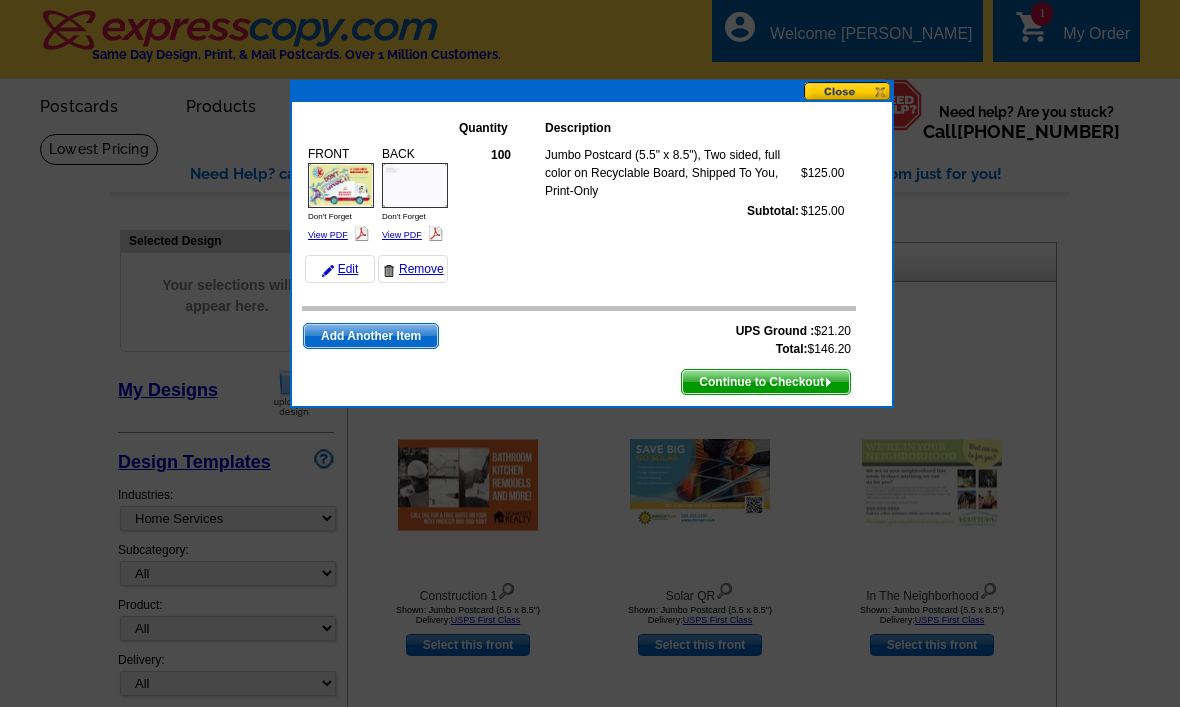 click at bounding box center (361, 233) 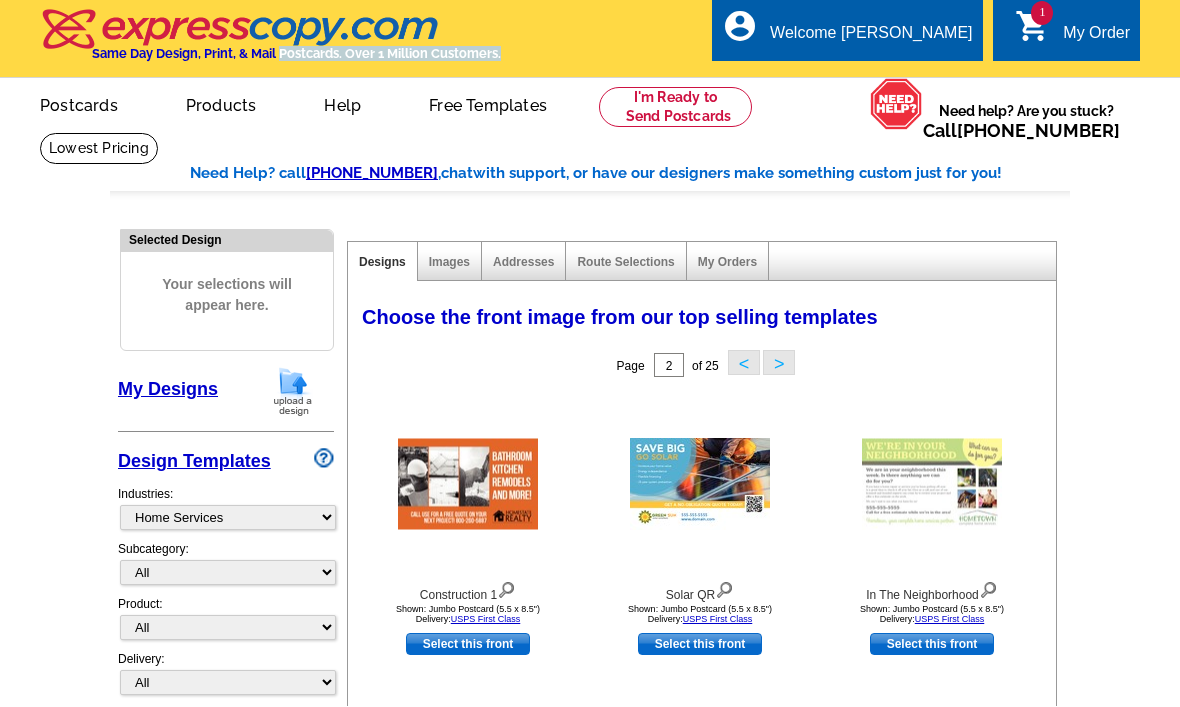 scroll, scrollTop: 1, scrollLeft: 0, axis: vertical 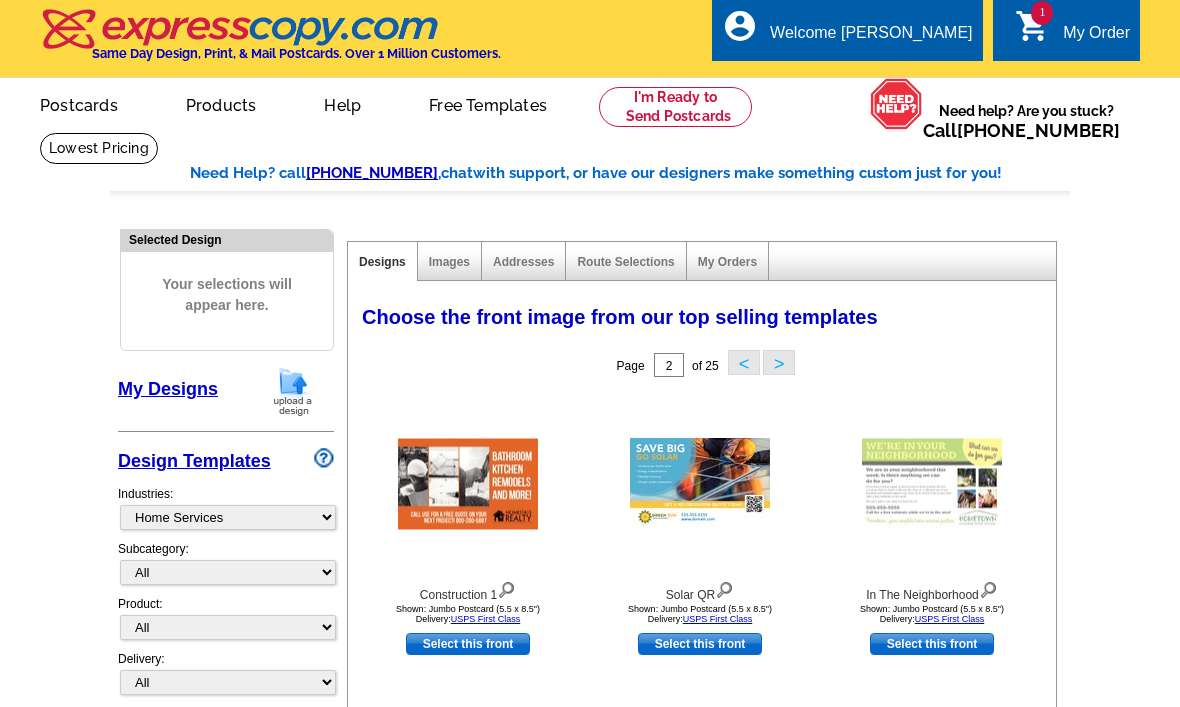 click on "Same Day Design, Print, & Mail Postcards. Over 1 Million Customers." at bounding box center (296, 53) 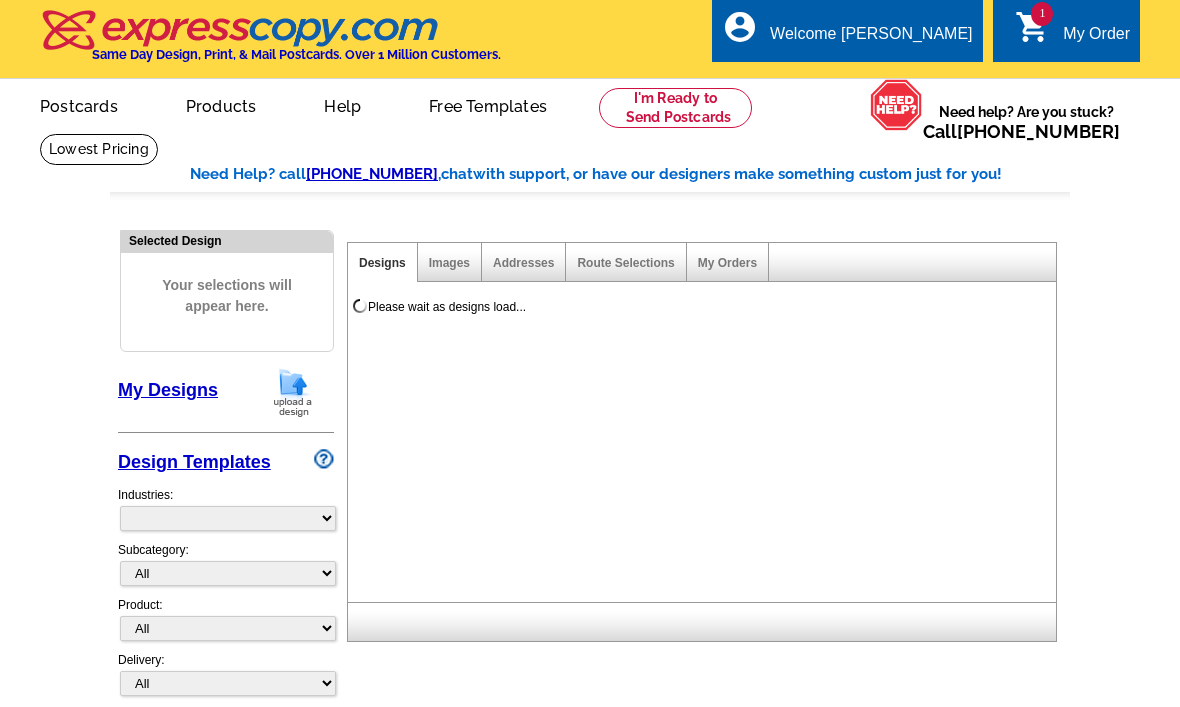 scroll, scrollTop: 0, scrollLeft: 0, axis: both 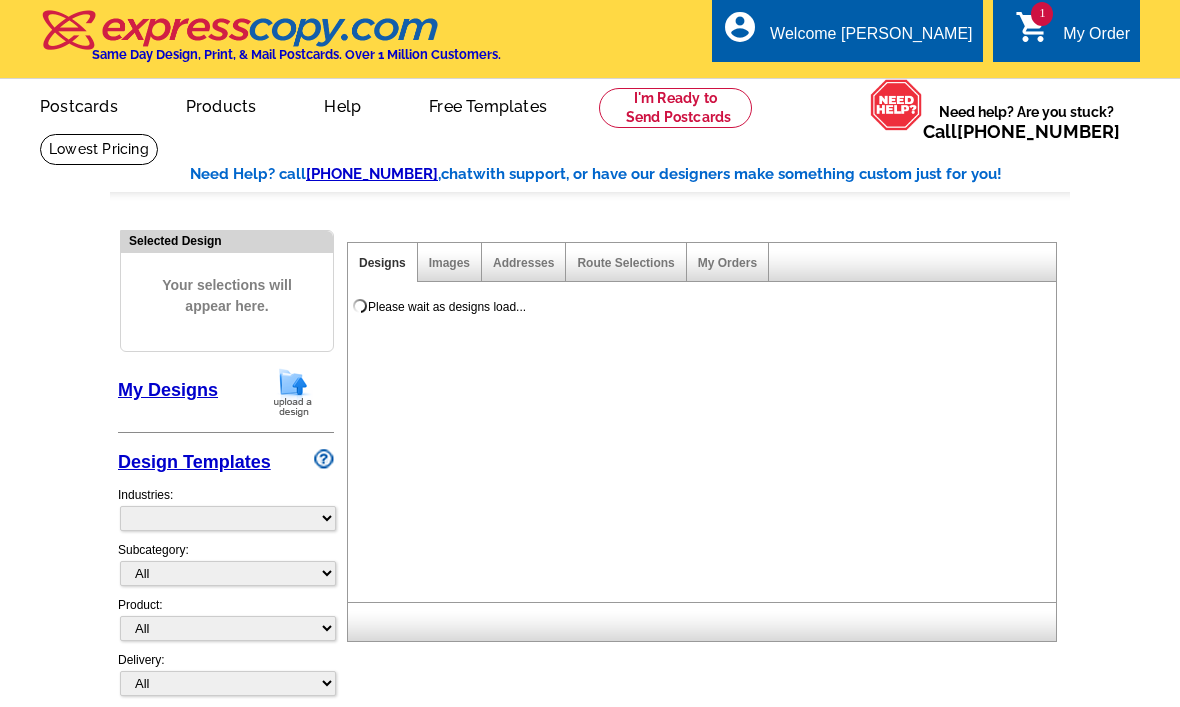 select on "785" 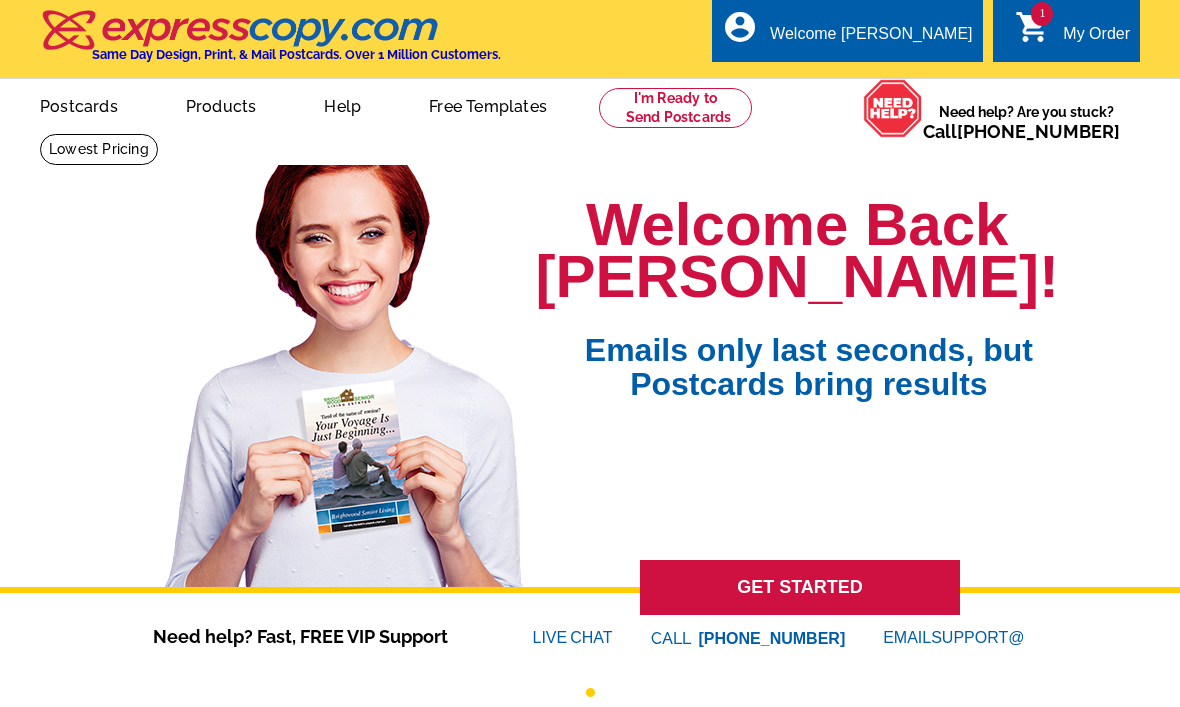 scroll, scrollTop: 0, scrollLeft: 0, axis: both 